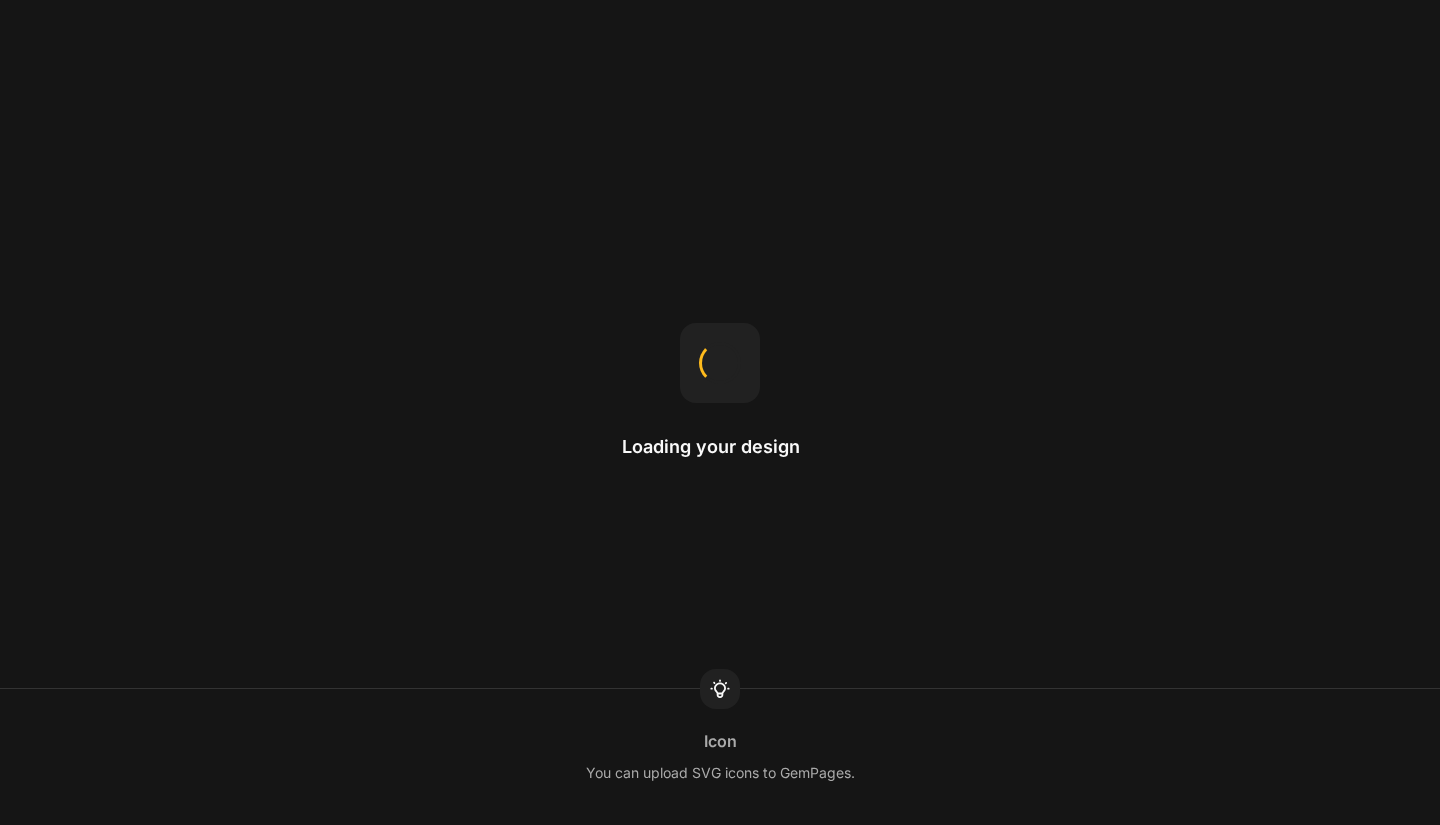 scroll, scrollTop: 0, scrollLeft: 0, axis: both 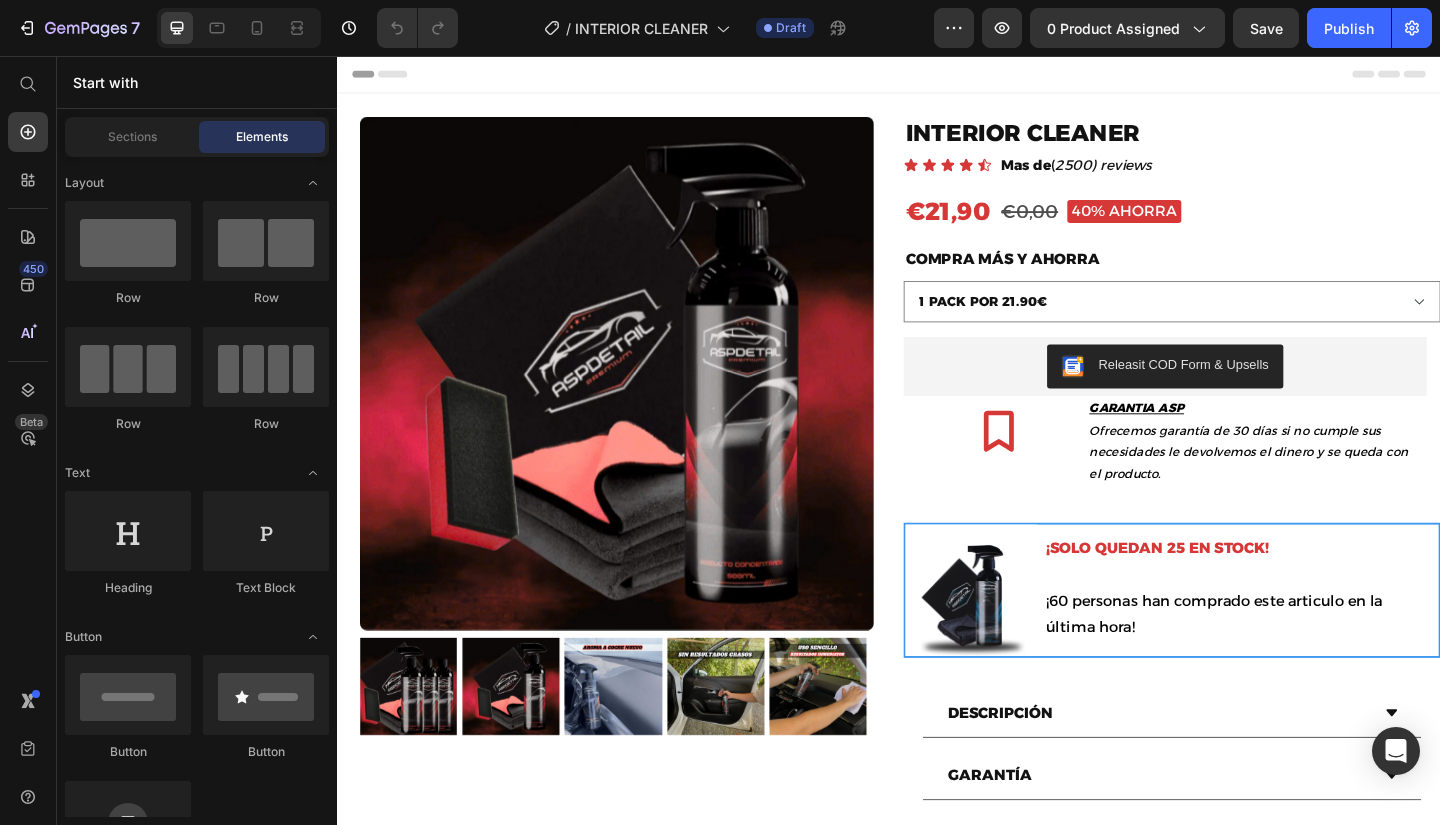 click at bounding box center [239, 28] 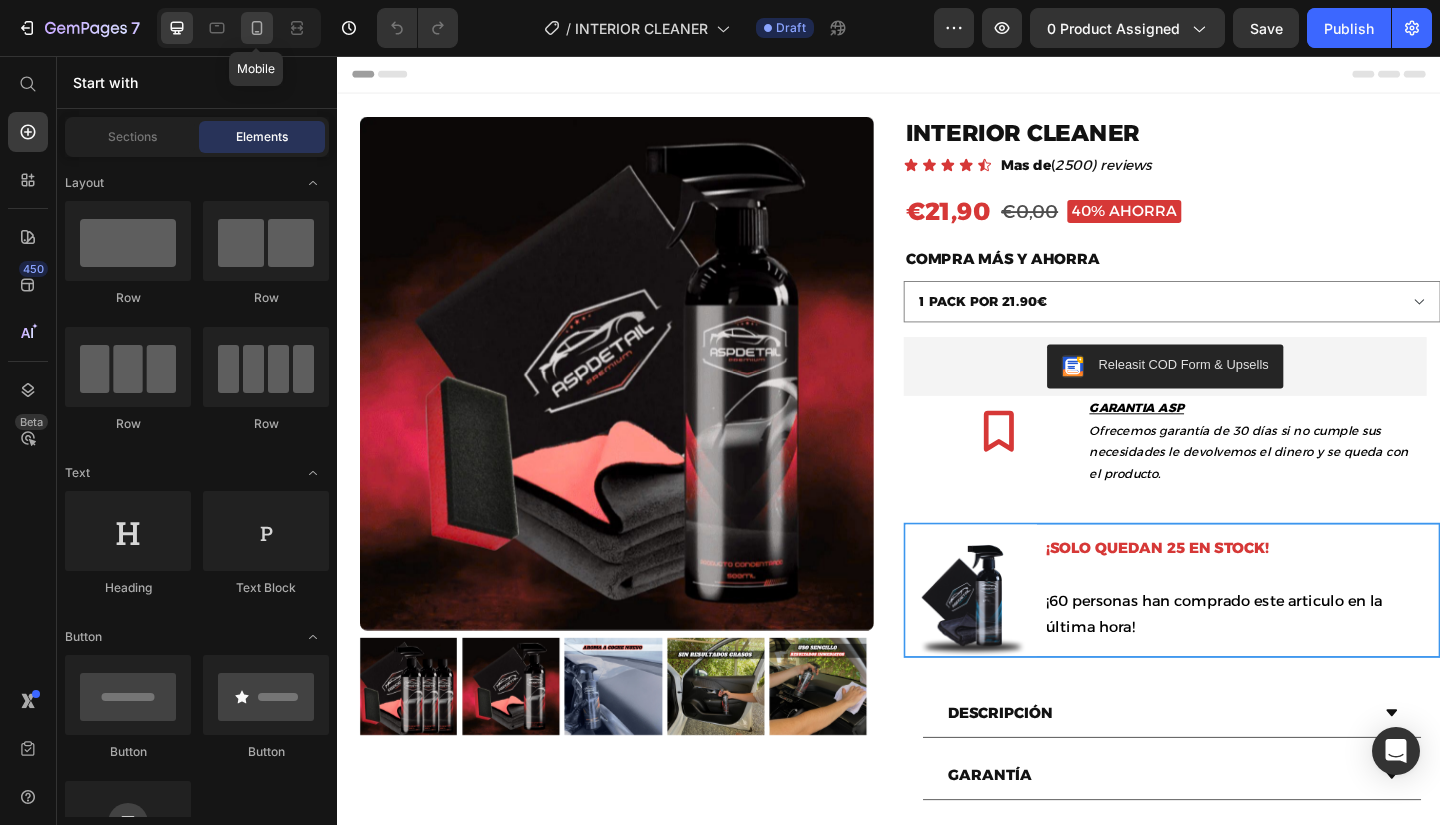 click 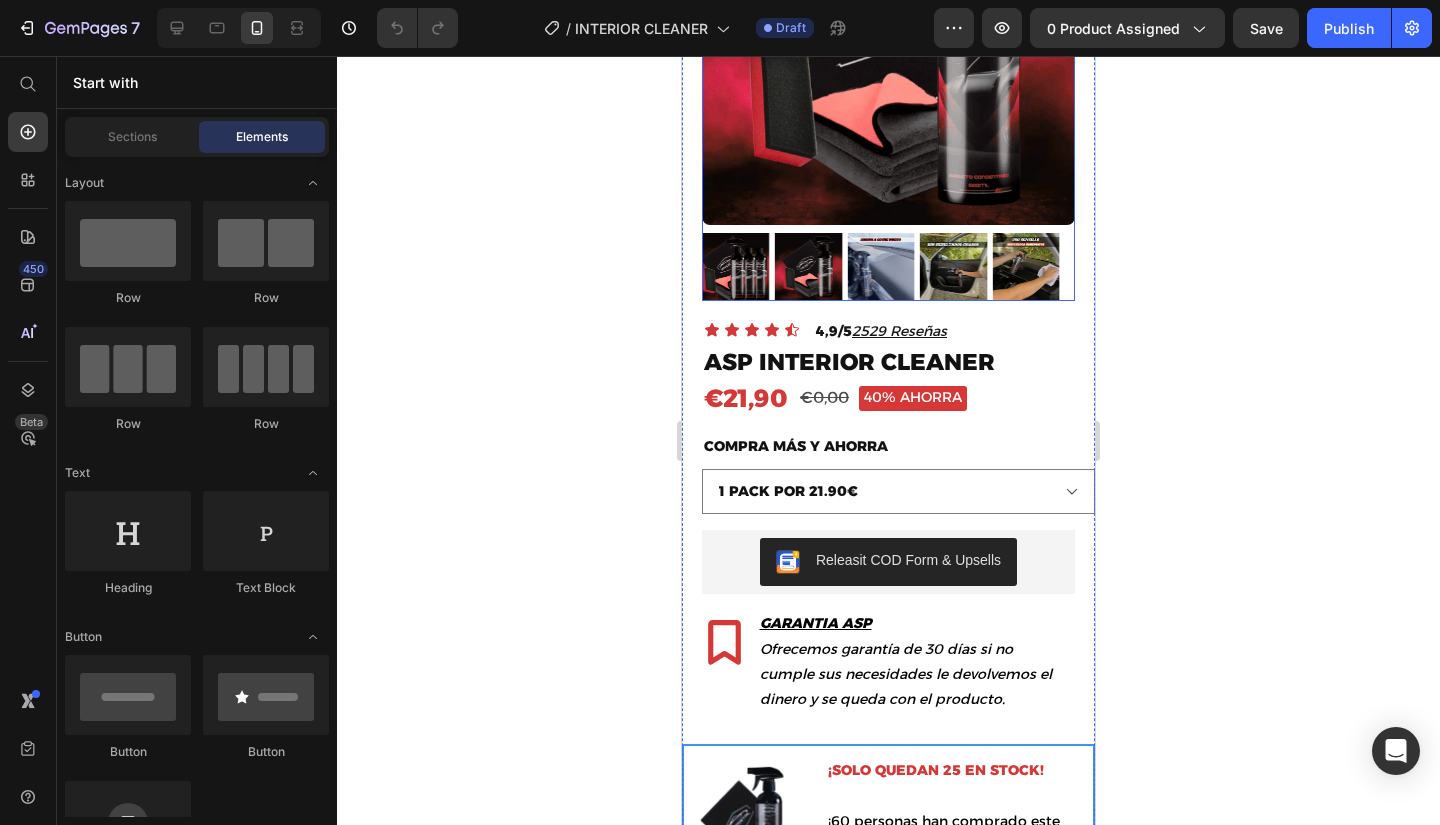 scroll, scrollTop: 400, scrollLeft: 0, axis: vertical 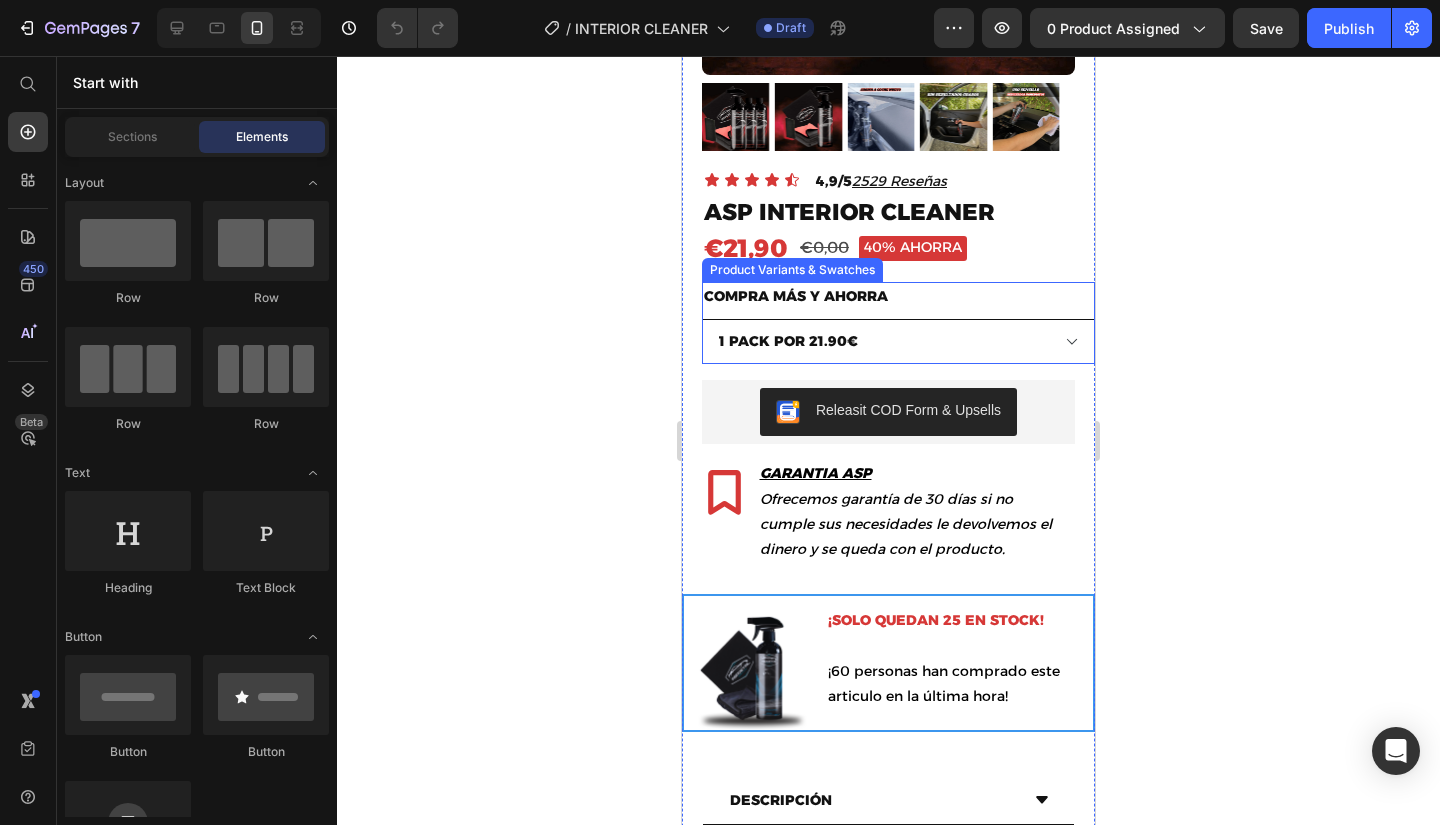 click on "1 PACK POR 21.90€ 2 PACK POR 29.90€ 3 PACK POR 35.90€" at bounding box center [898, 341] 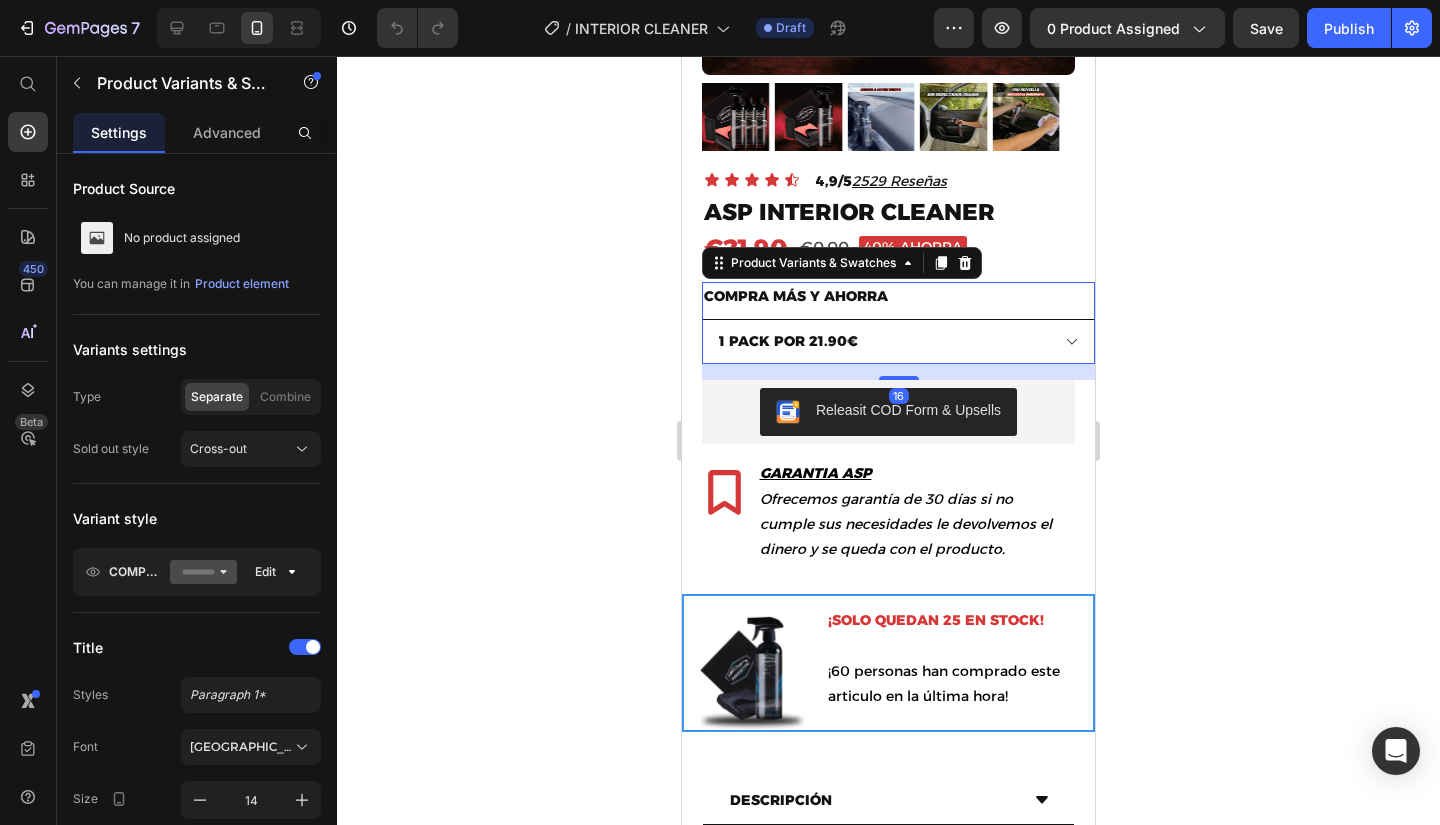 click on "1 PACK POR 21.90€ 2 PACK POR 29.90€ 3 PACK POR 35.90€" at bounding box center [898, 341] 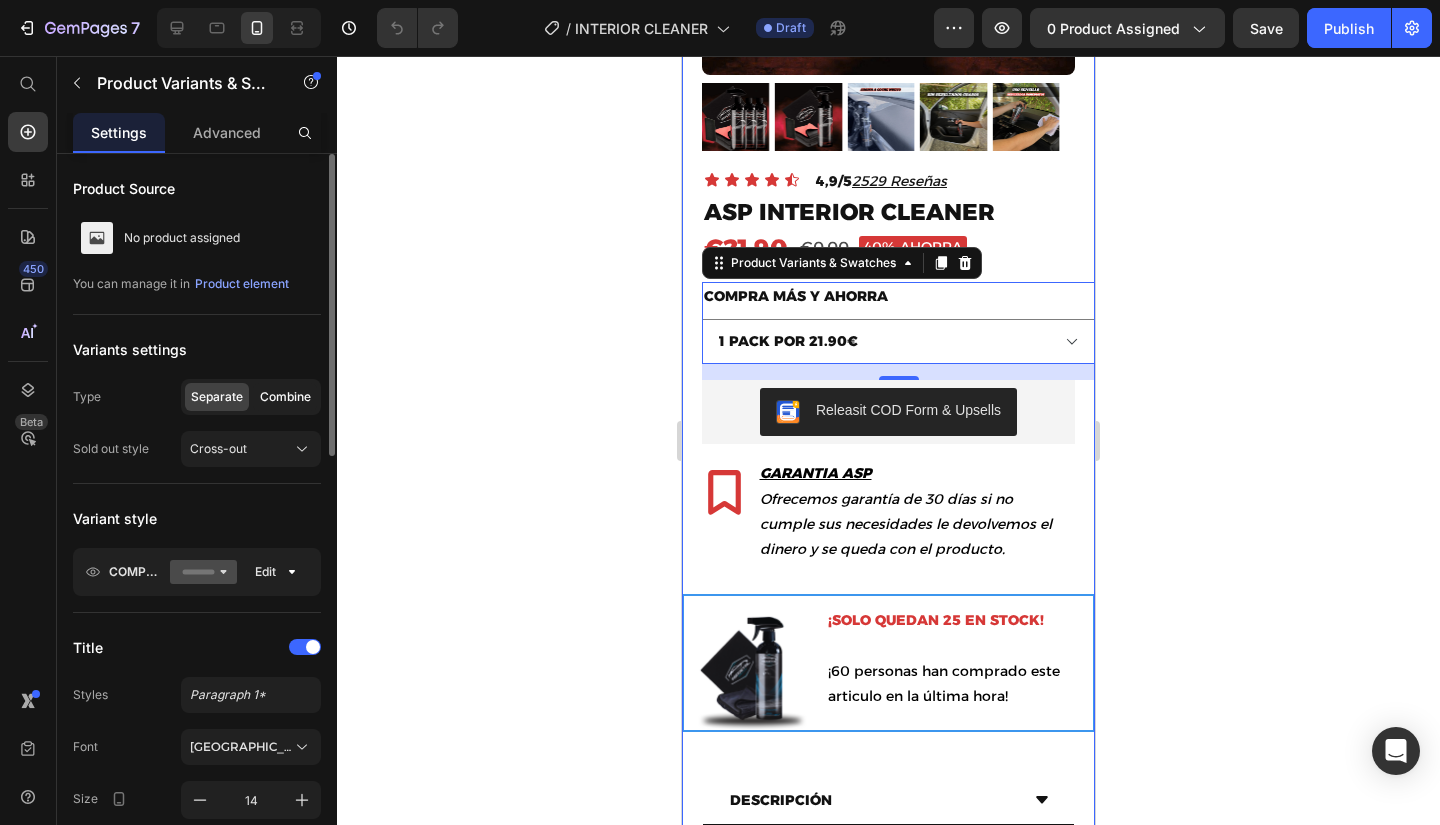 click on "Combine" 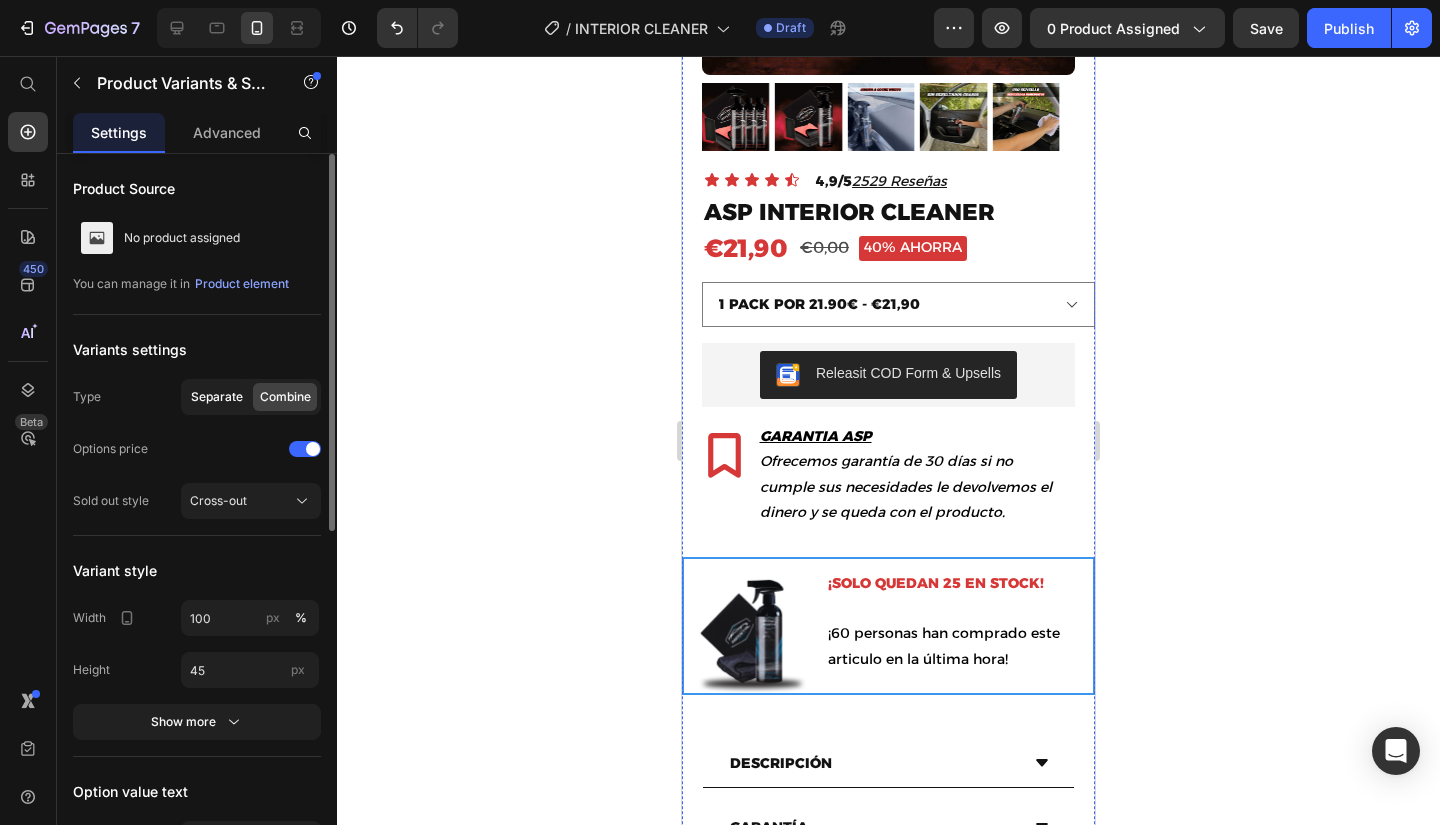 click on "Separate" 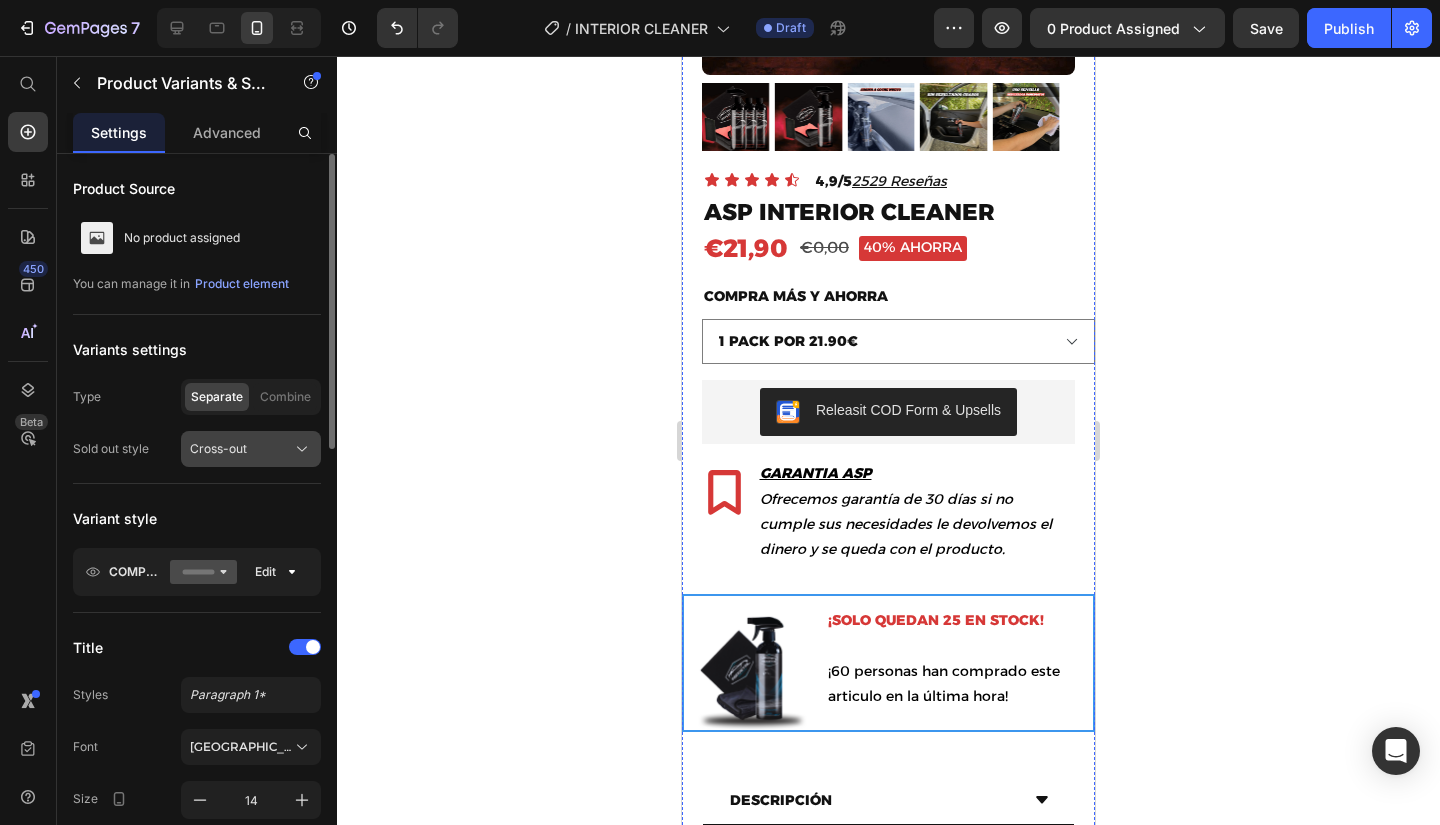 click on "Cross-out" at bounding box center [251, 449] 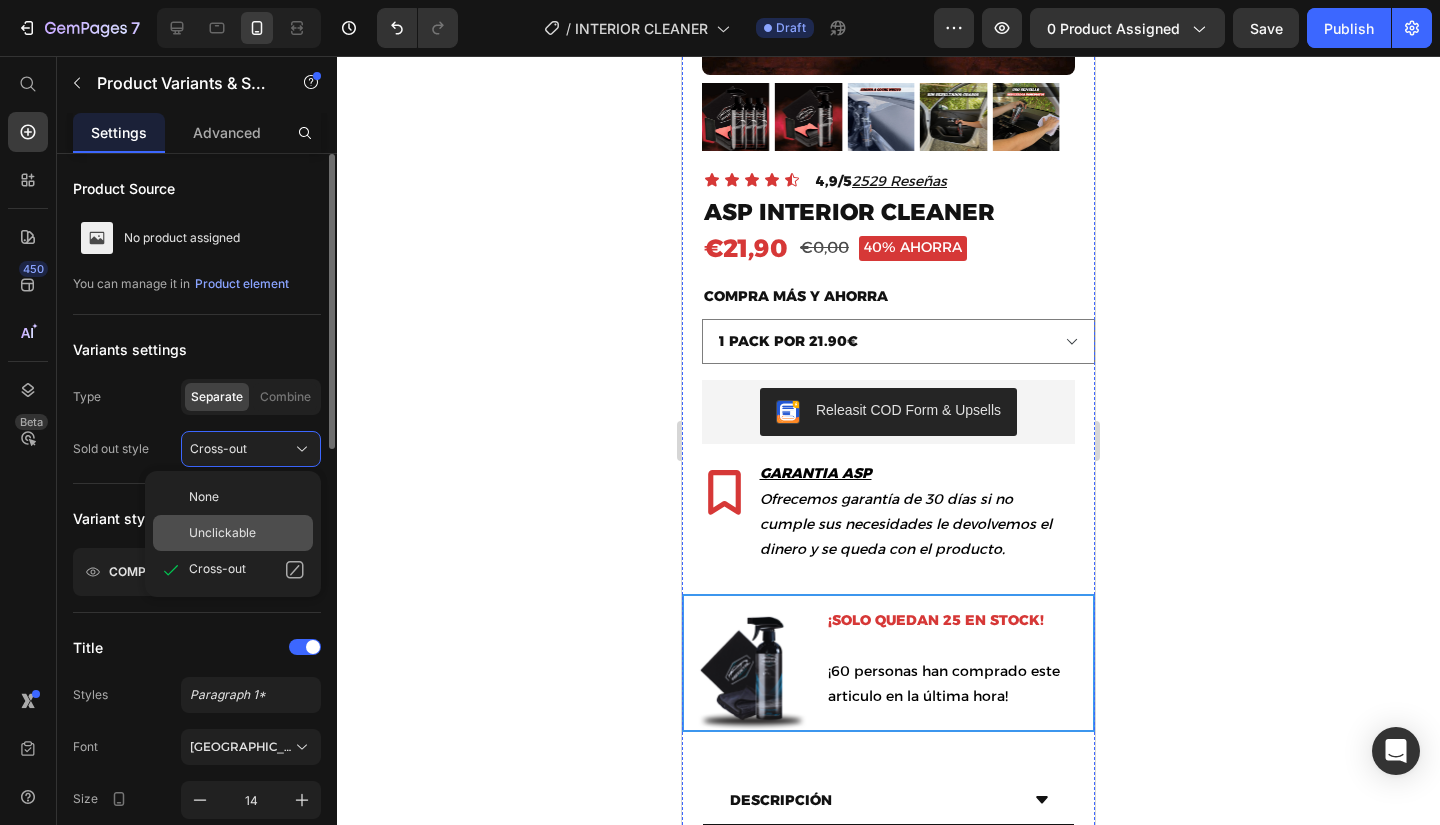 click on "Unclickable" at bounding box center (222, 533) 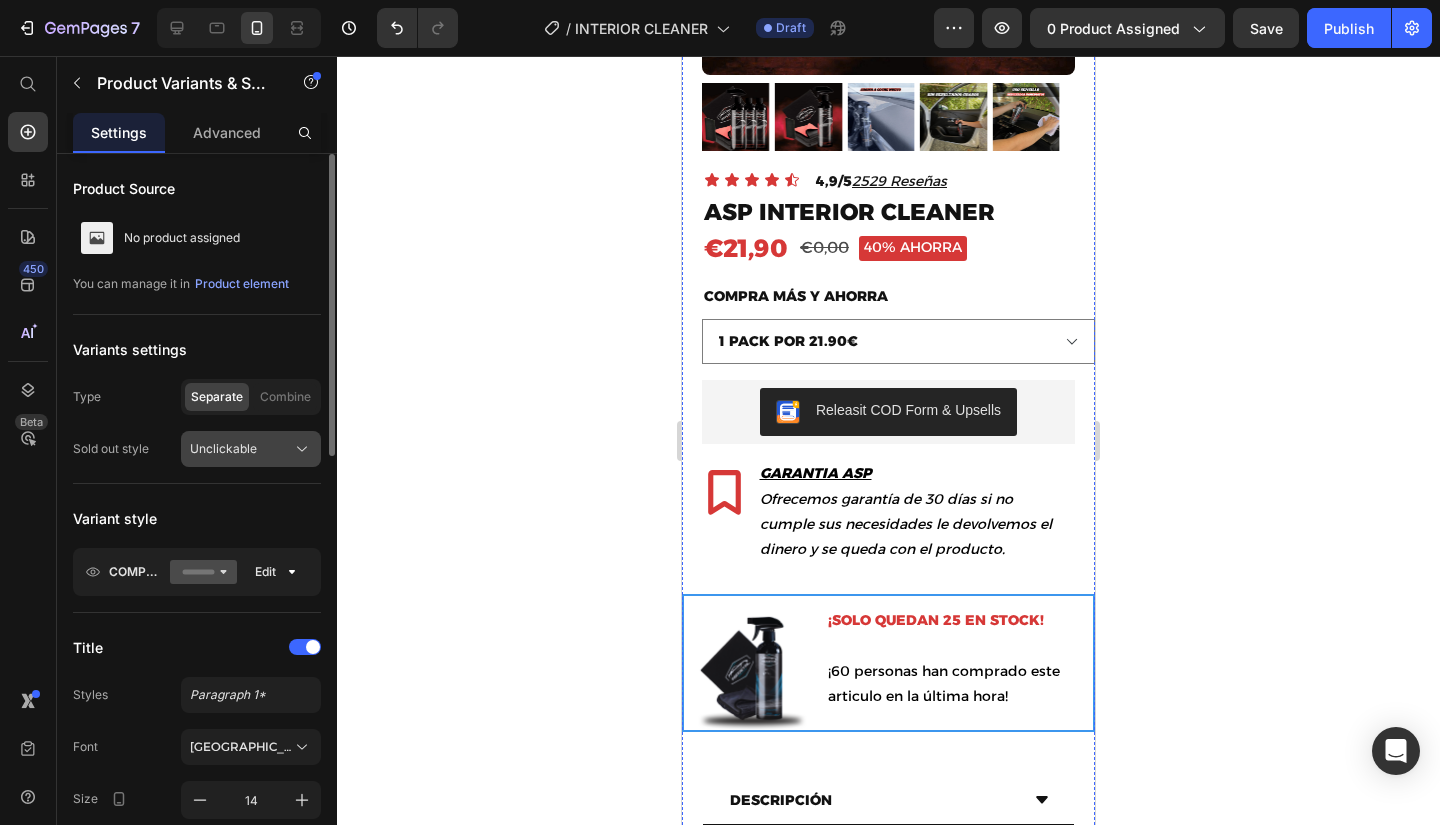 click on "Unclickable" at bounding box center [223, 449] 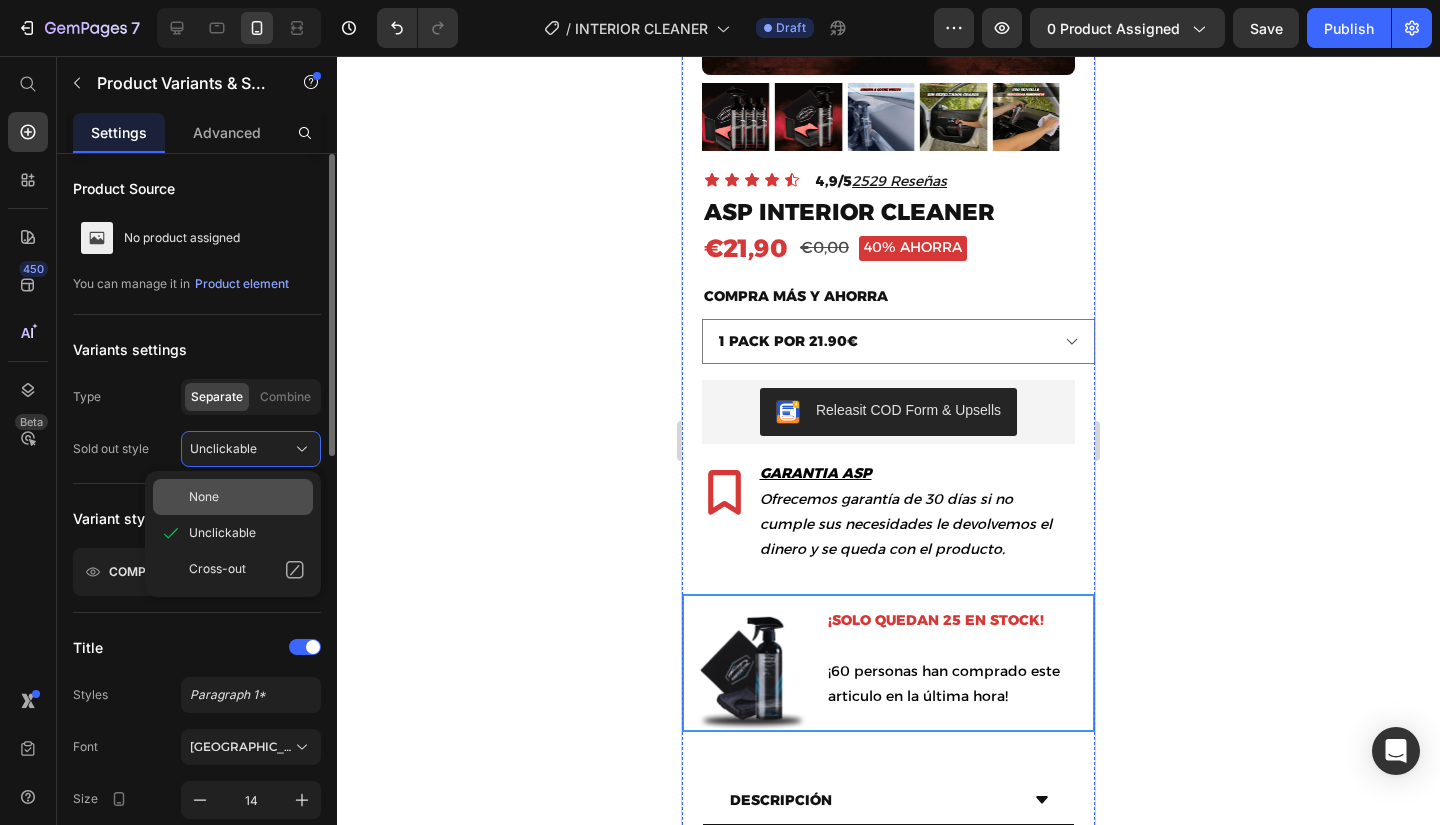 click on "None" at bounding box center [204, 497] 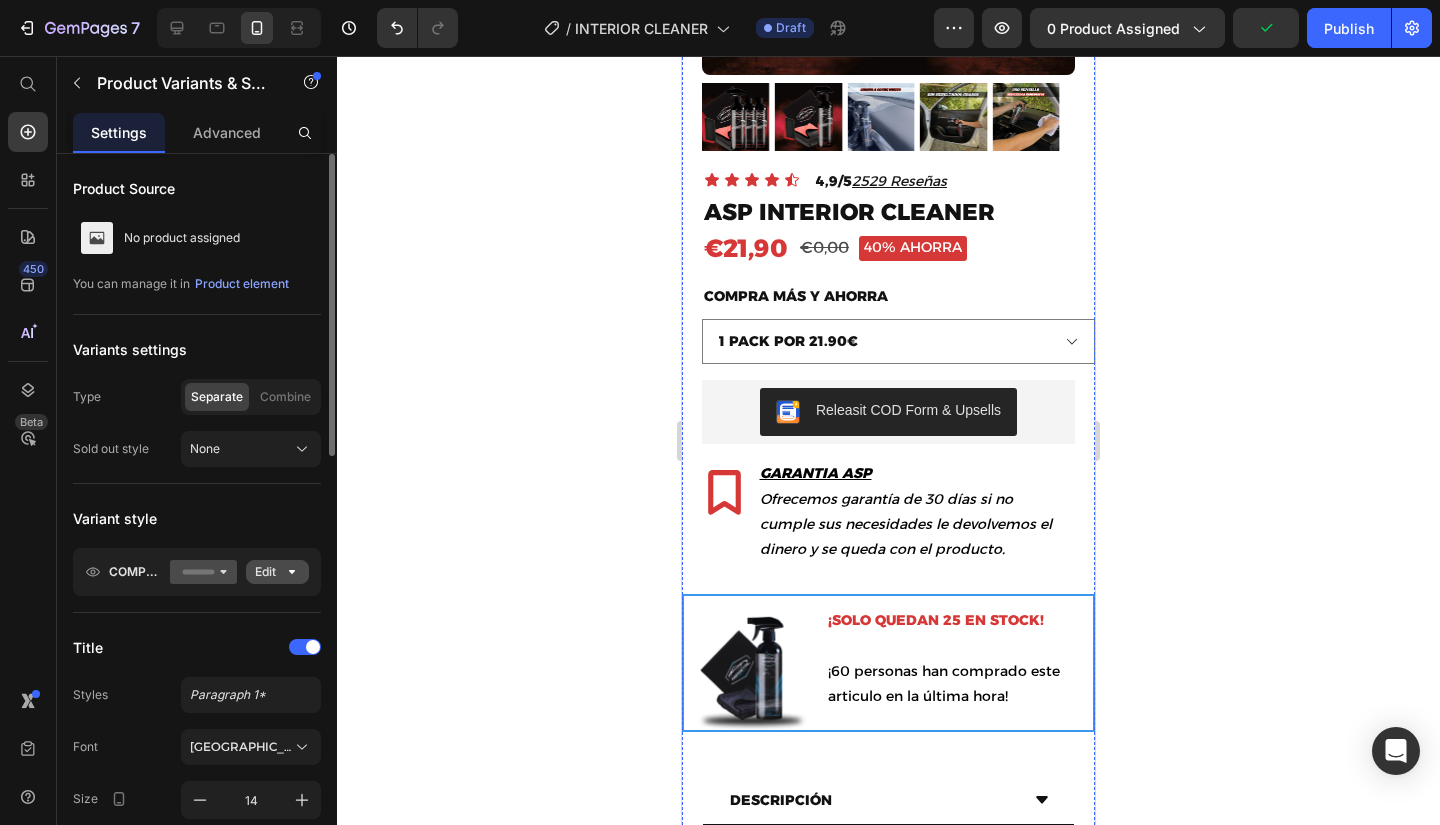 click on "Edit" 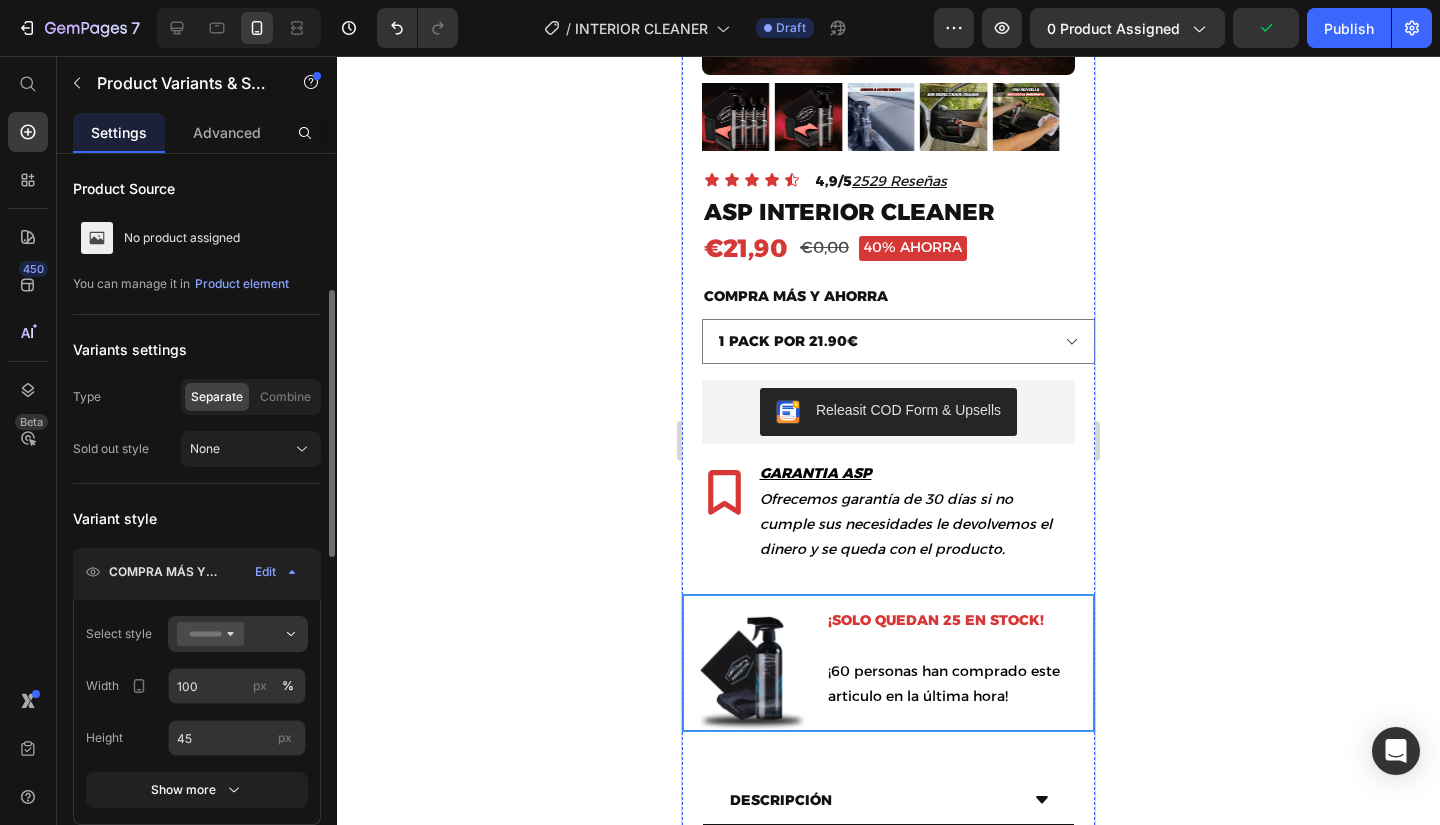 scroll, scrollTop: 200, scrollLeft: 0, axis: vertical 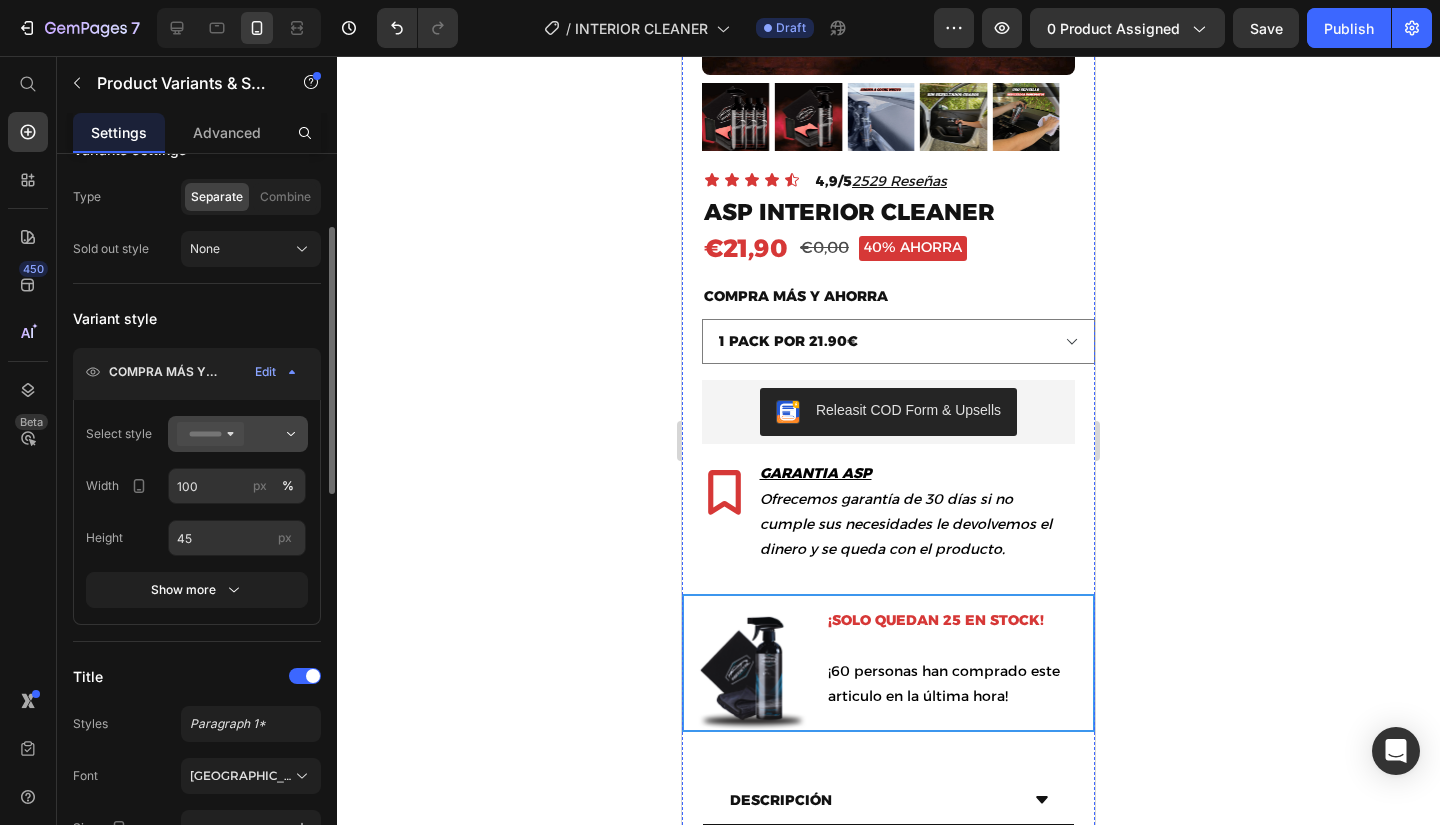 click at bounding box center [238, 434] 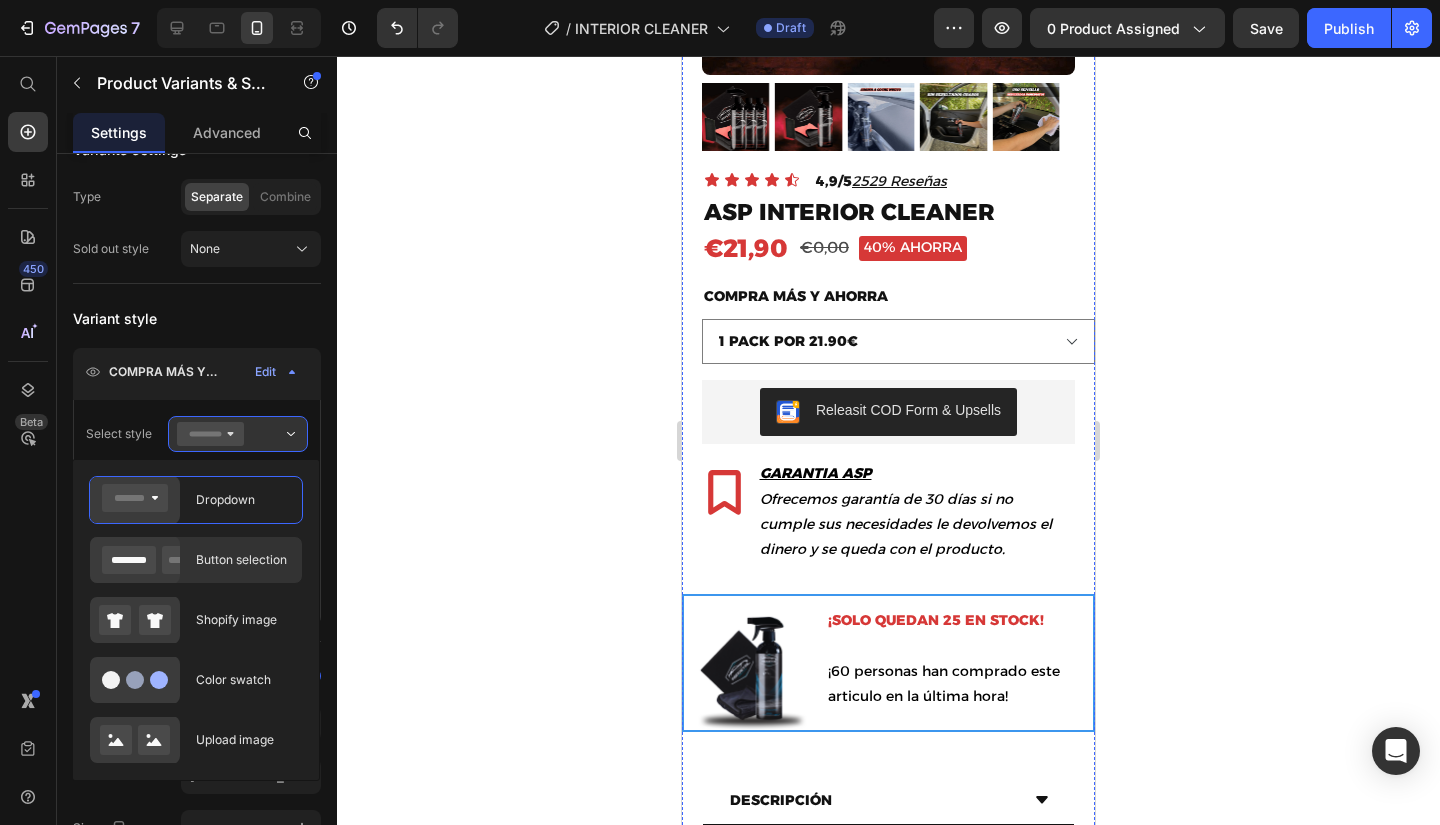 click on "Button selection" at bounding box center (243, 560) 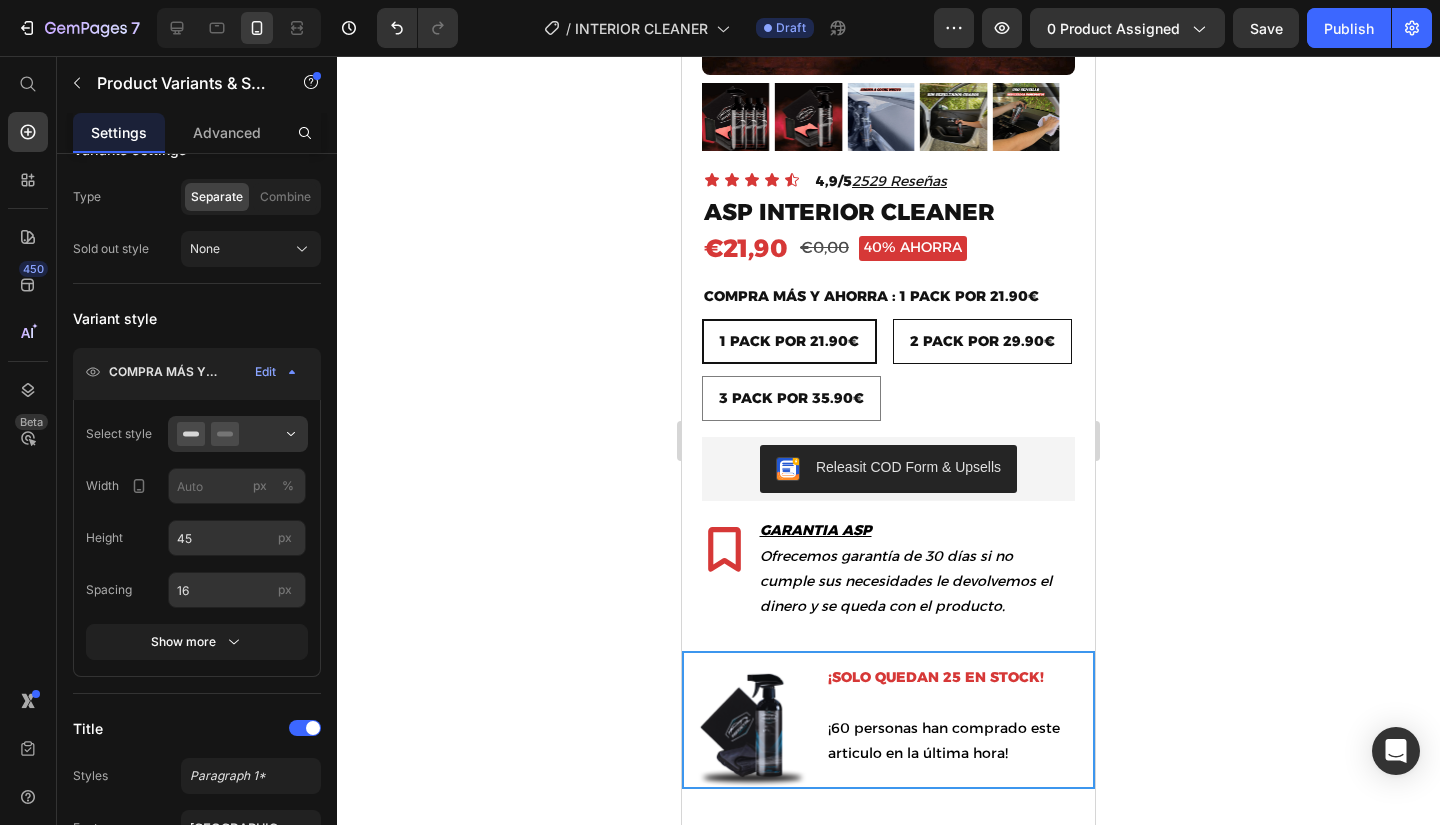 click on "2 PACK POR 29.90€" at bounding box center [982, 341] 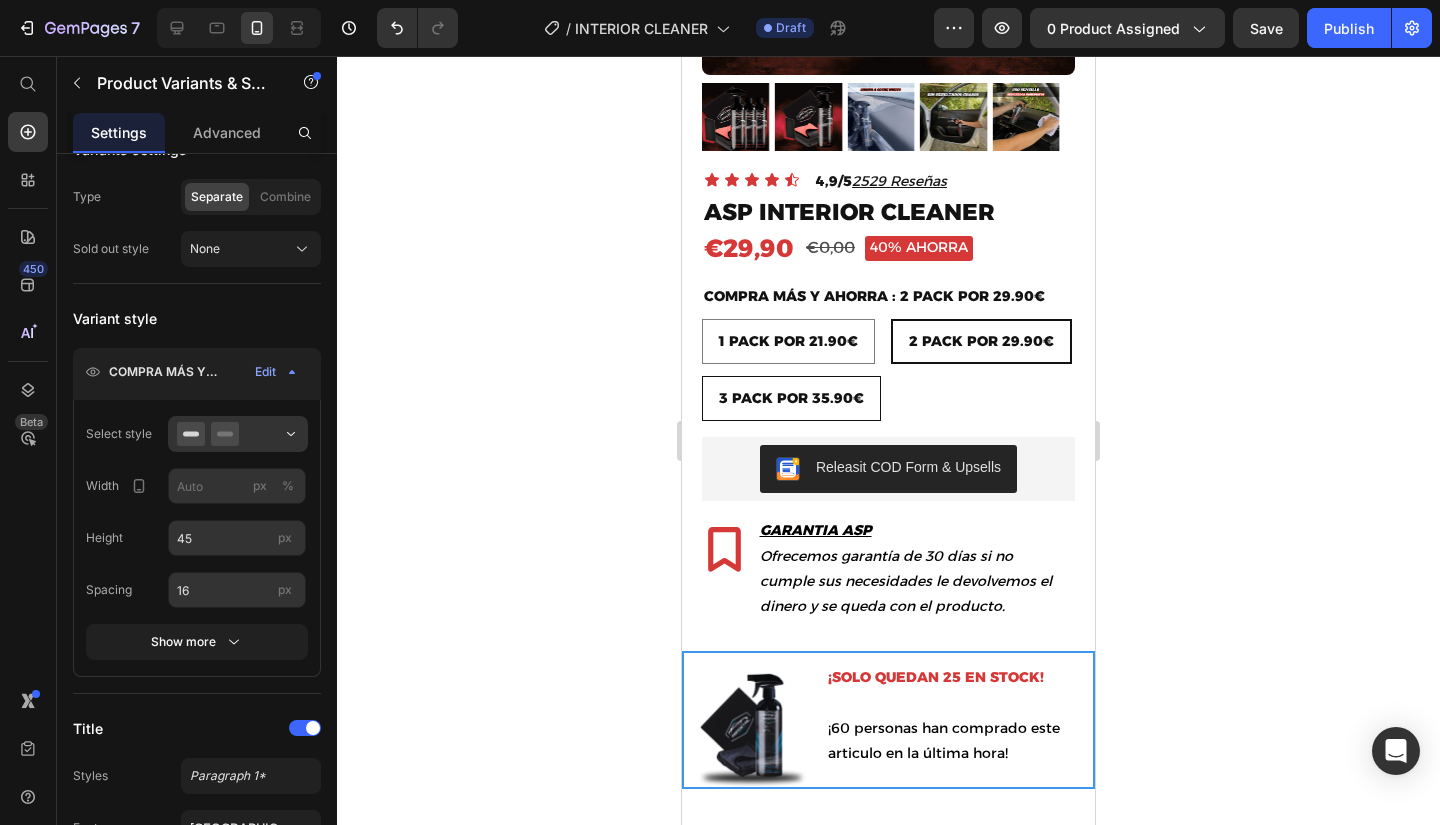 click on "3 PACK POR 35.90€" at bounding box center (791, 398) 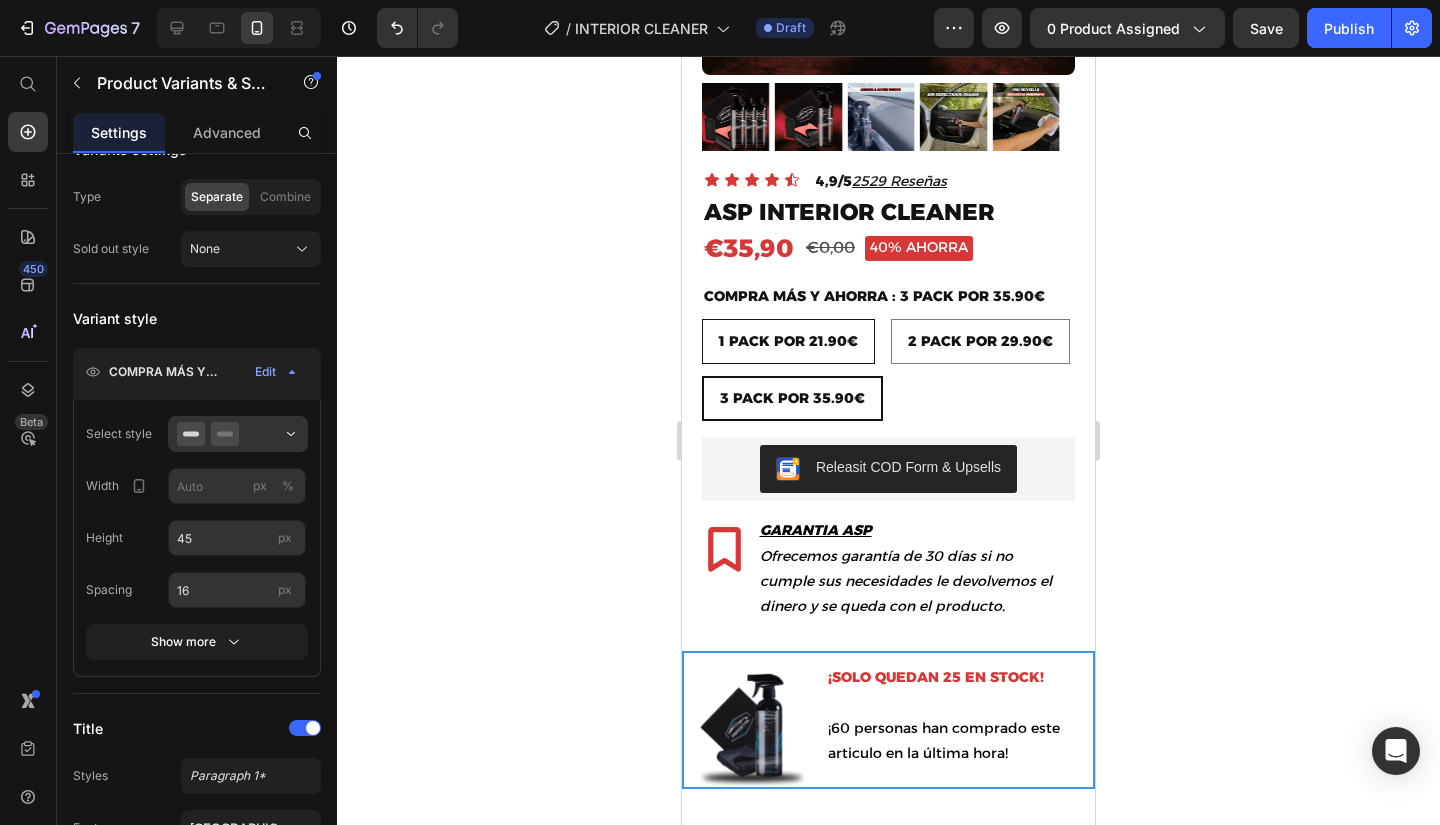 click on "1 PACK POR 21.90€" at bounding box center [788, 341] 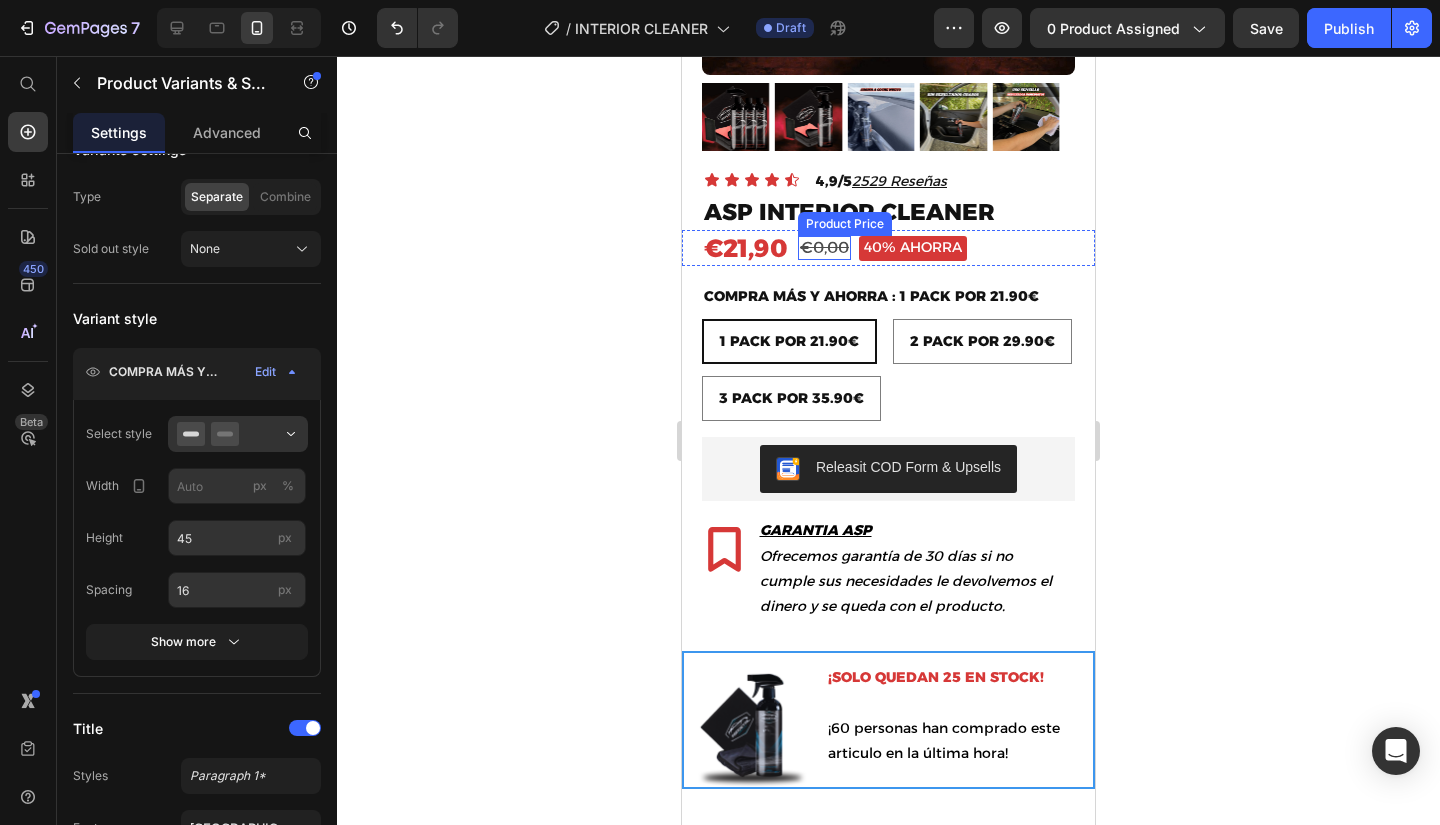 click on "€0,00" at bounding box center (824, 248) 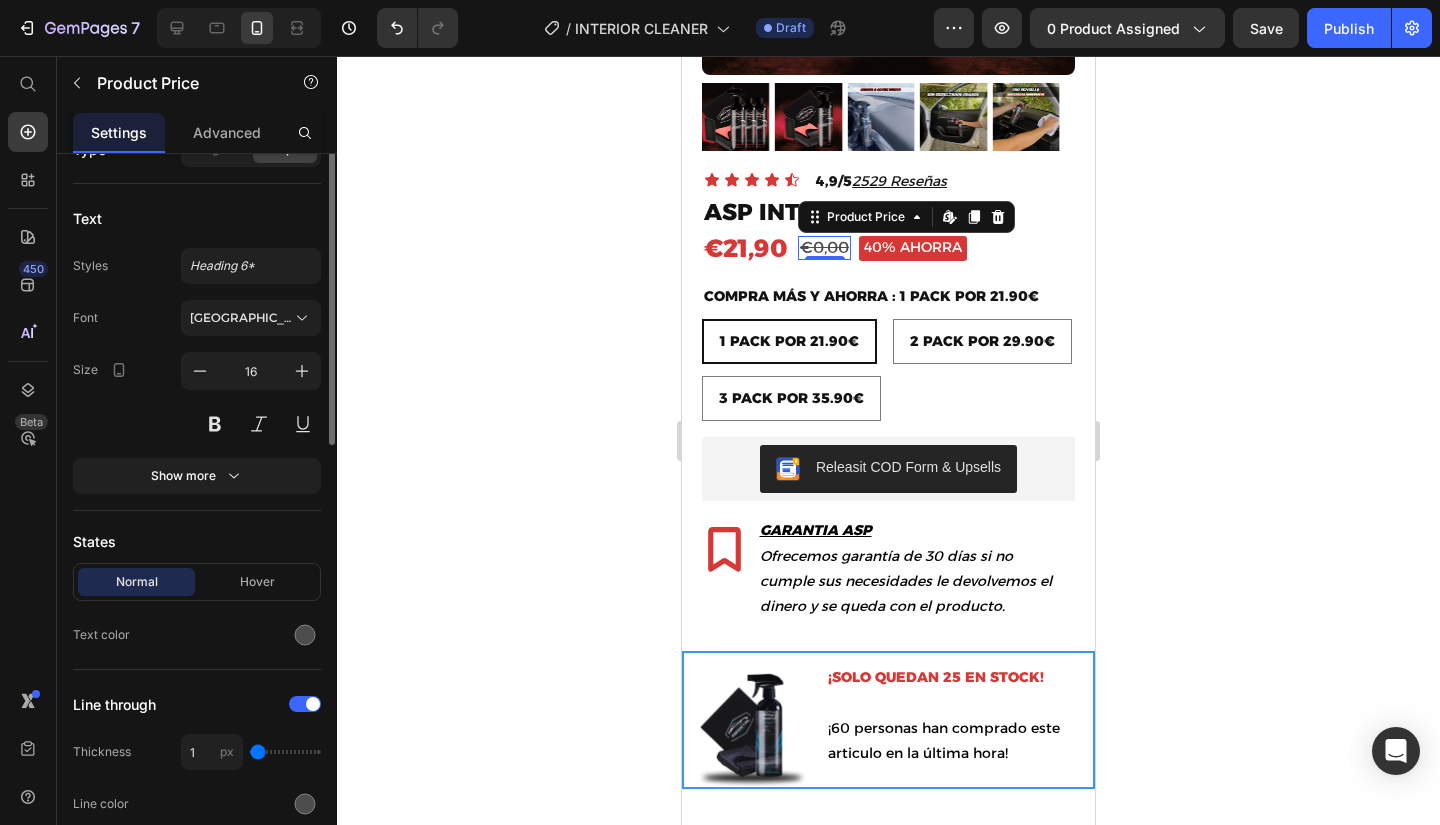 scroll, scrollTop: 0, scrollLeft: 0, axis: both 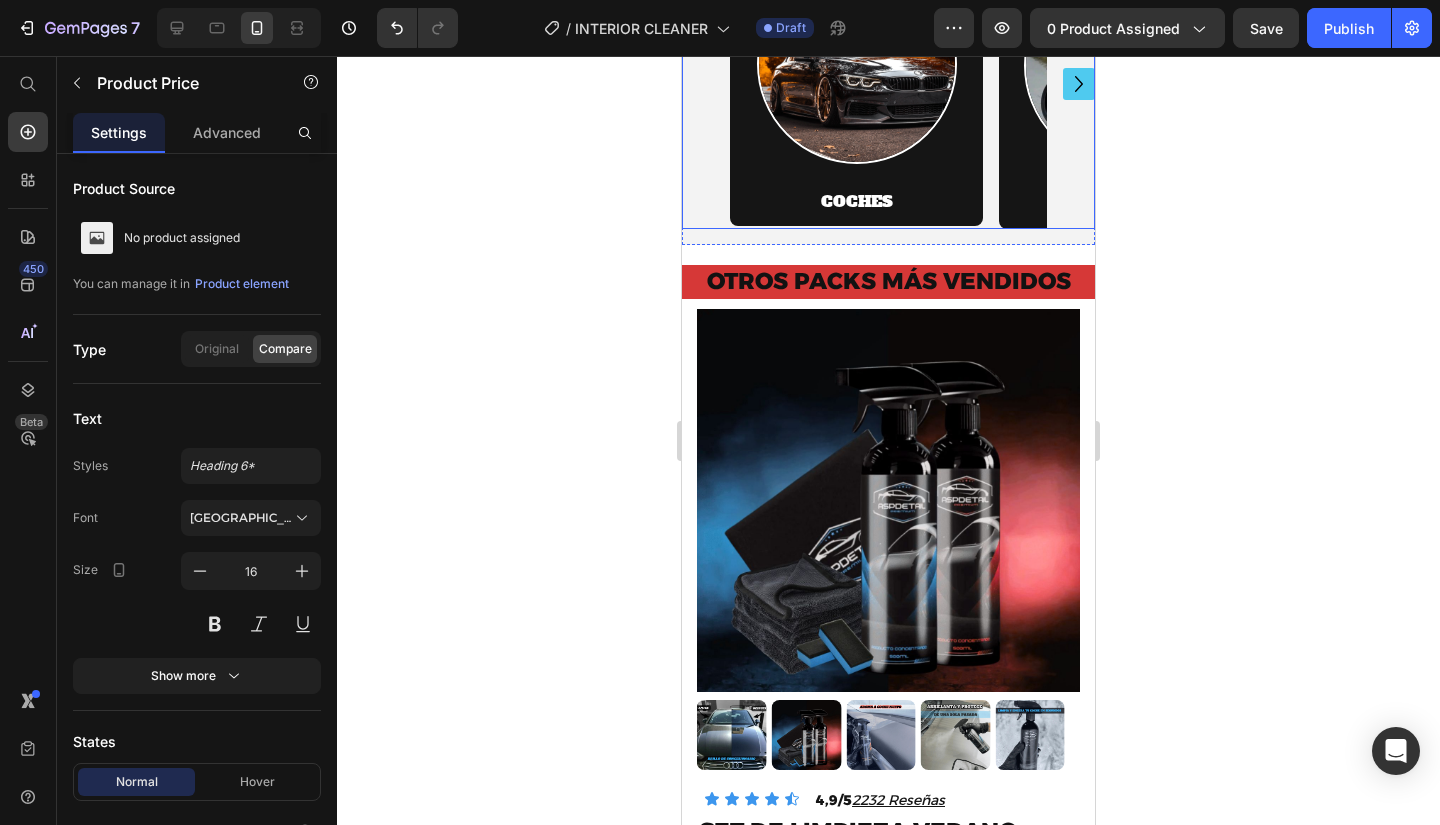 click 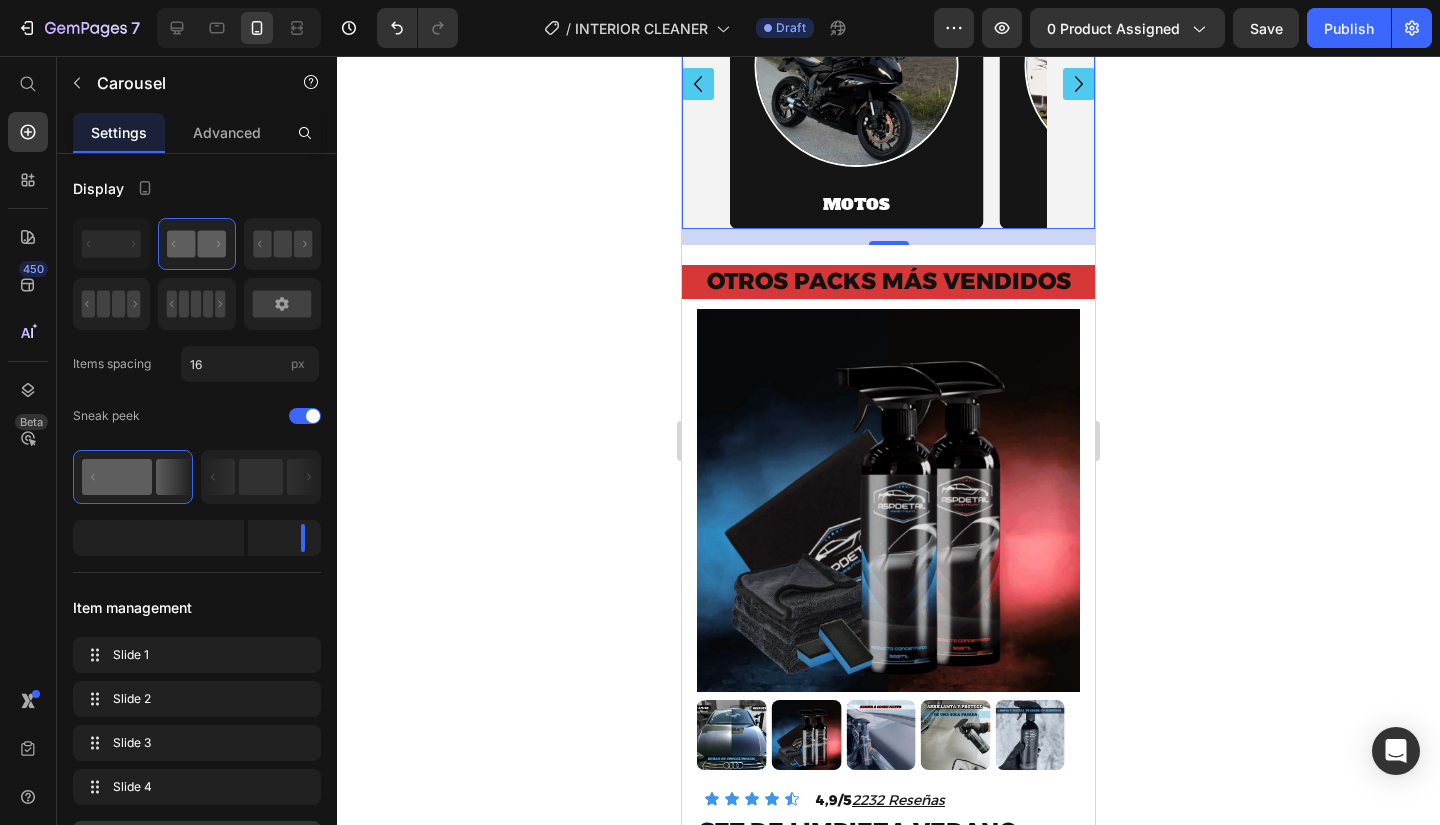 click 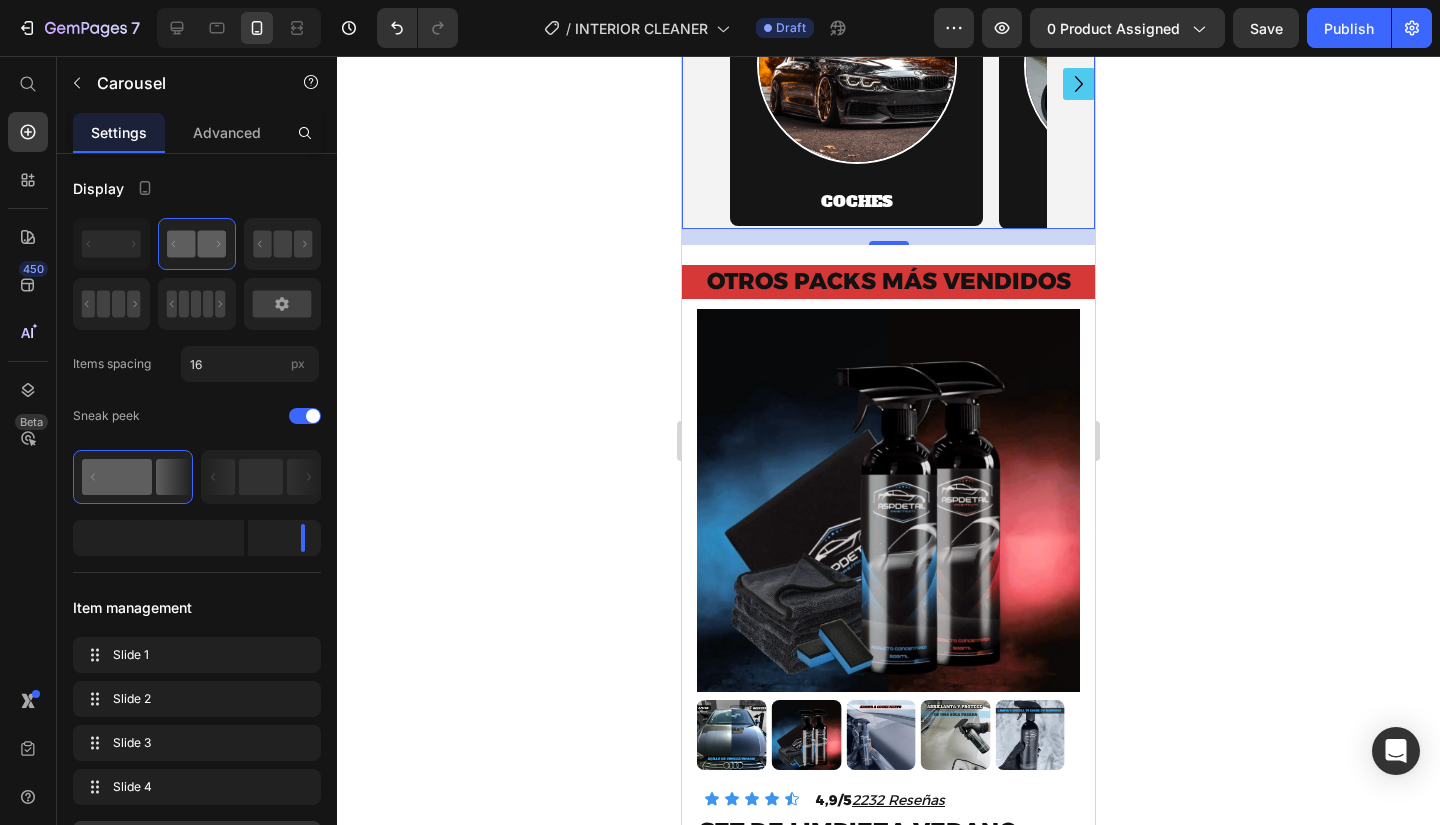 click 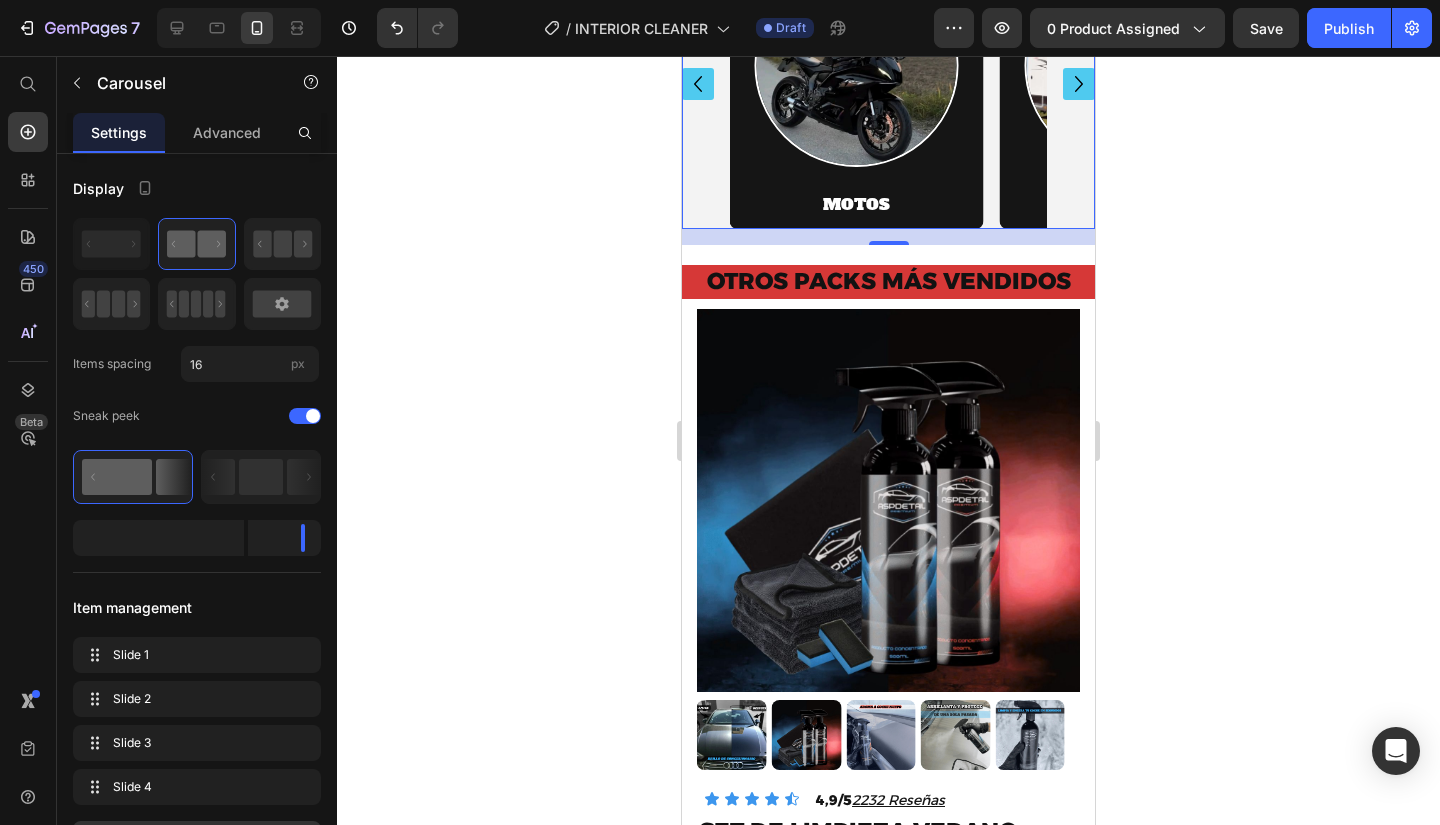 click 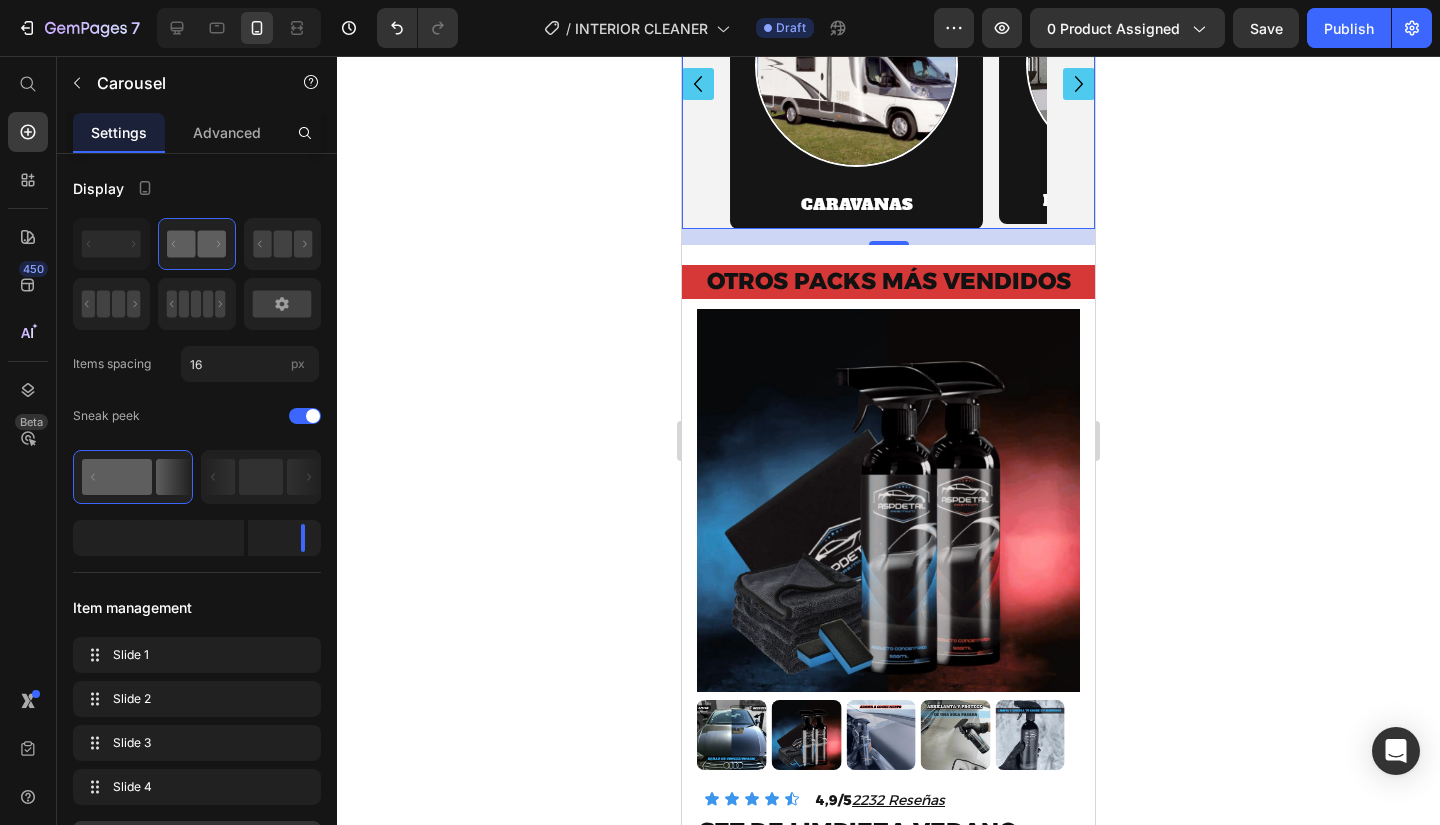 click 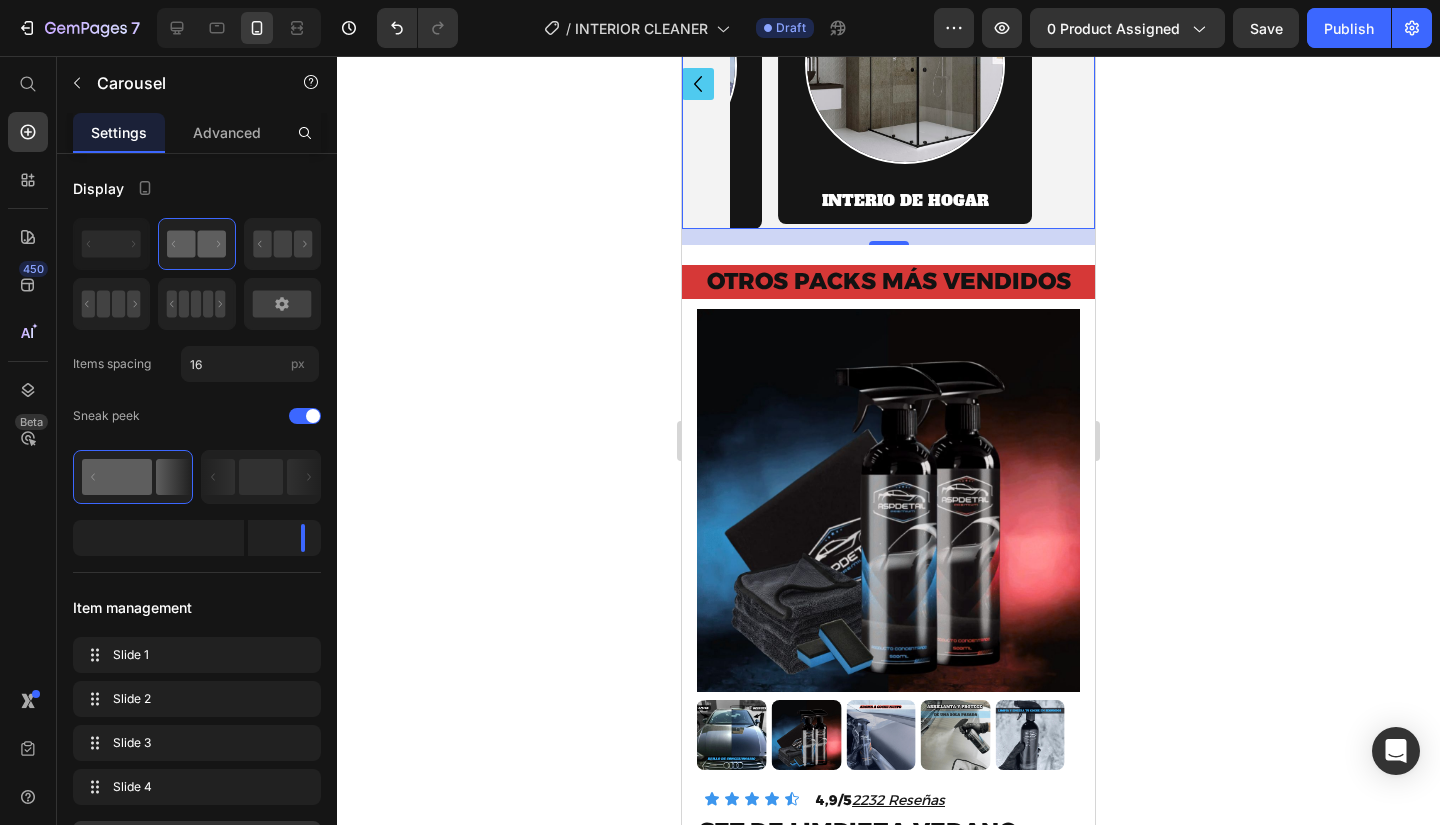 click 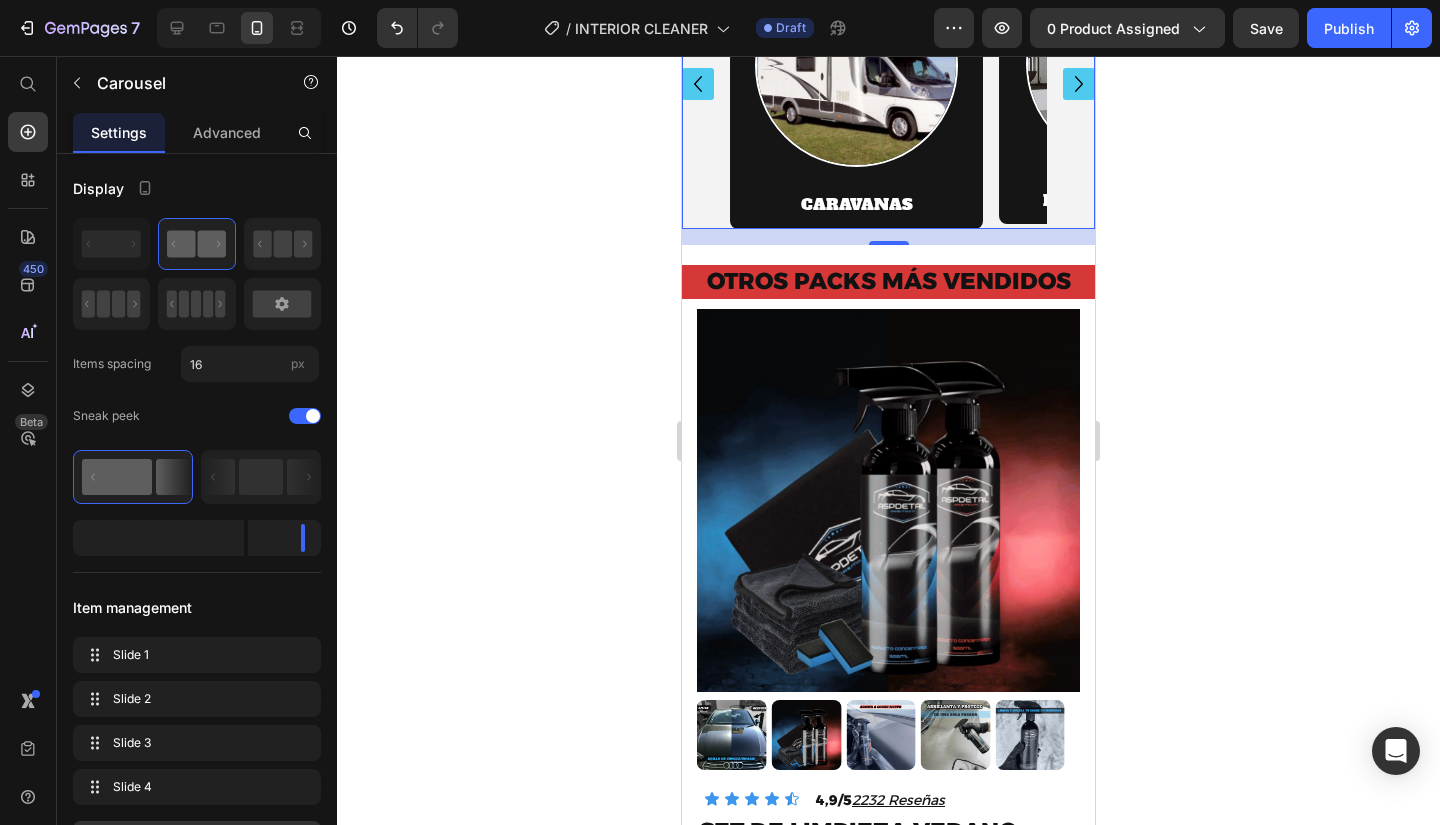click 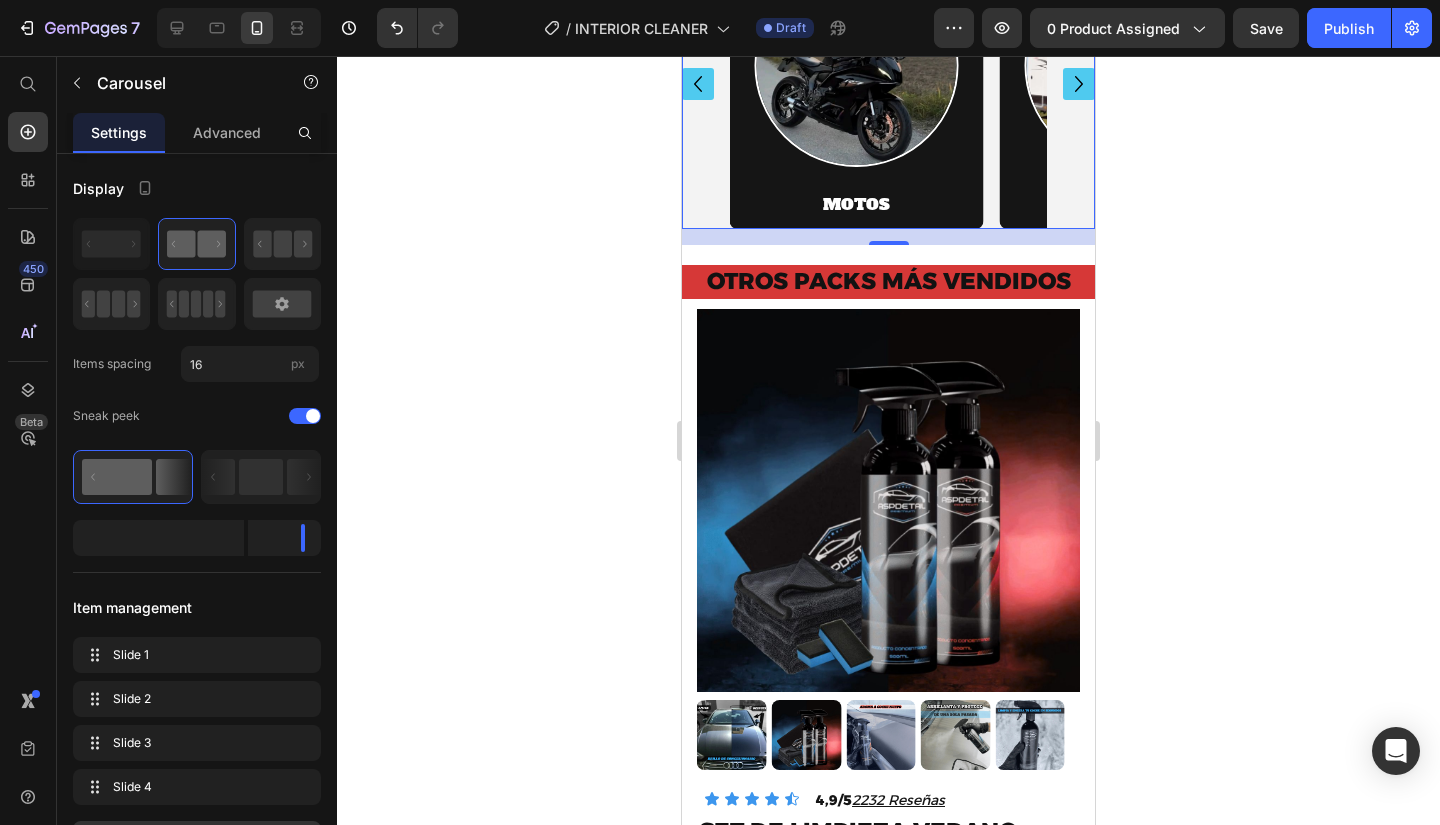 click 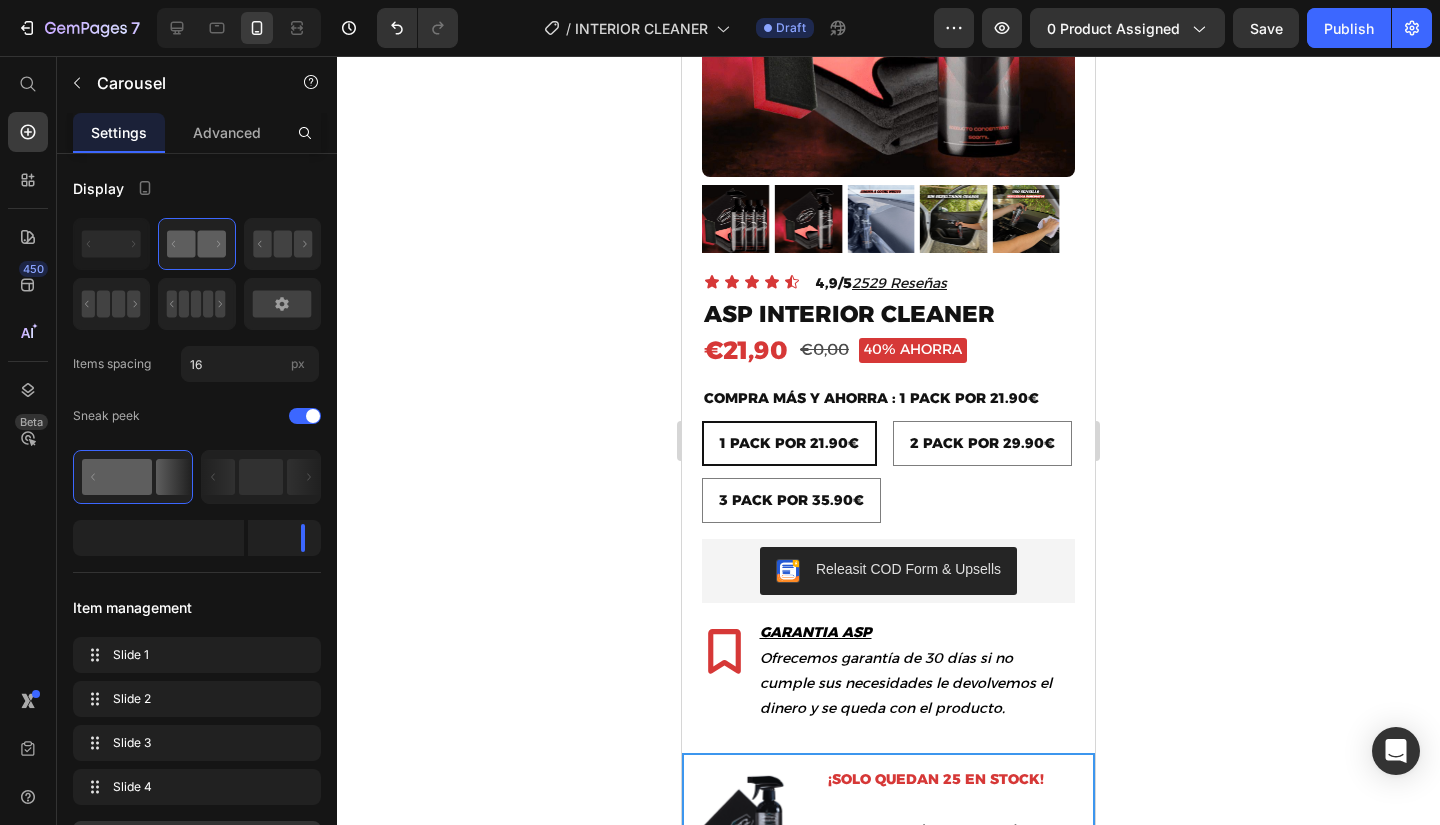 scroll, scrollTop: 300, scrollLeft: 0, axis: vertical 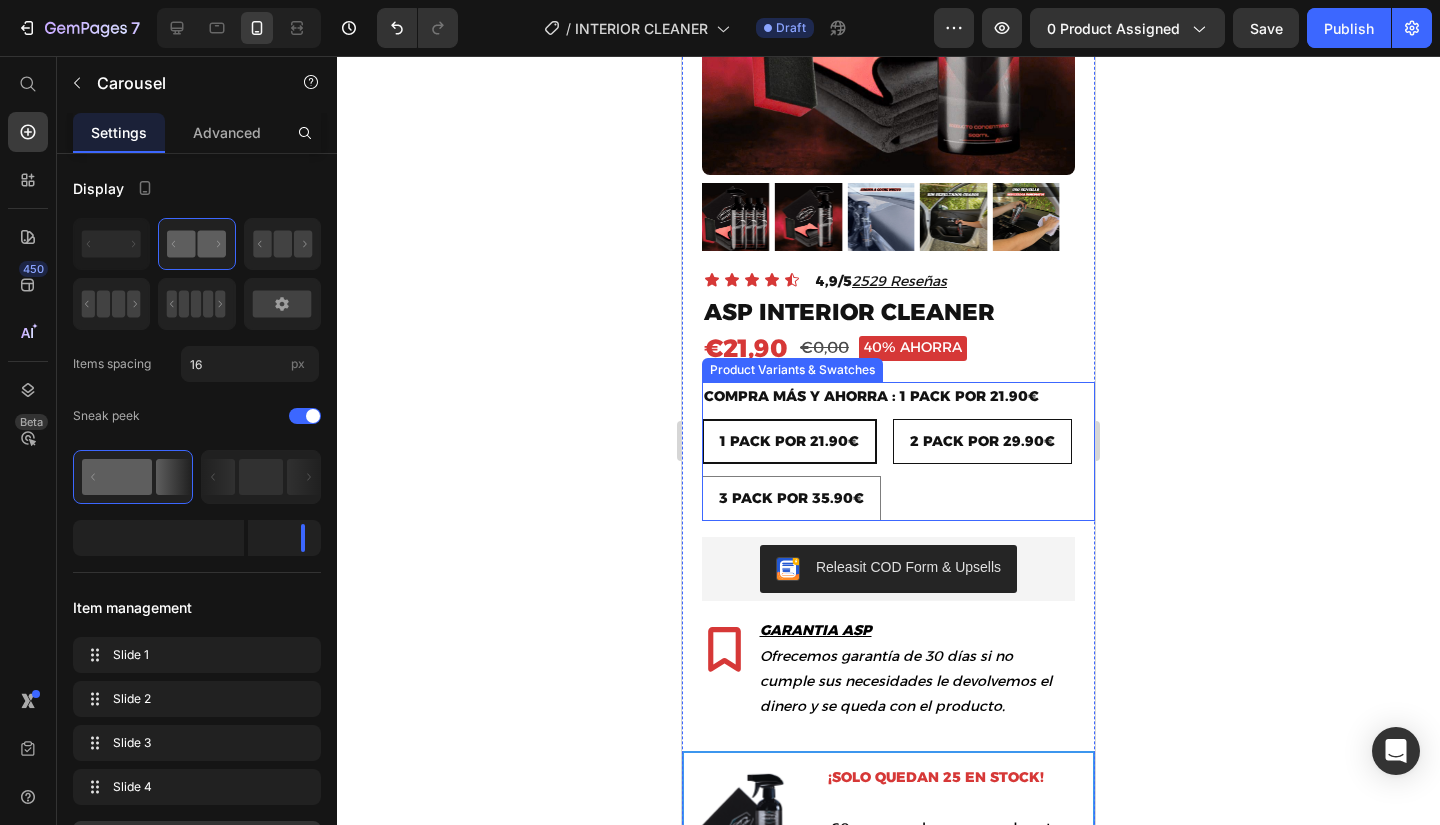 click on "2 PACK POR 29.90€" at bounding box center (982, 441) 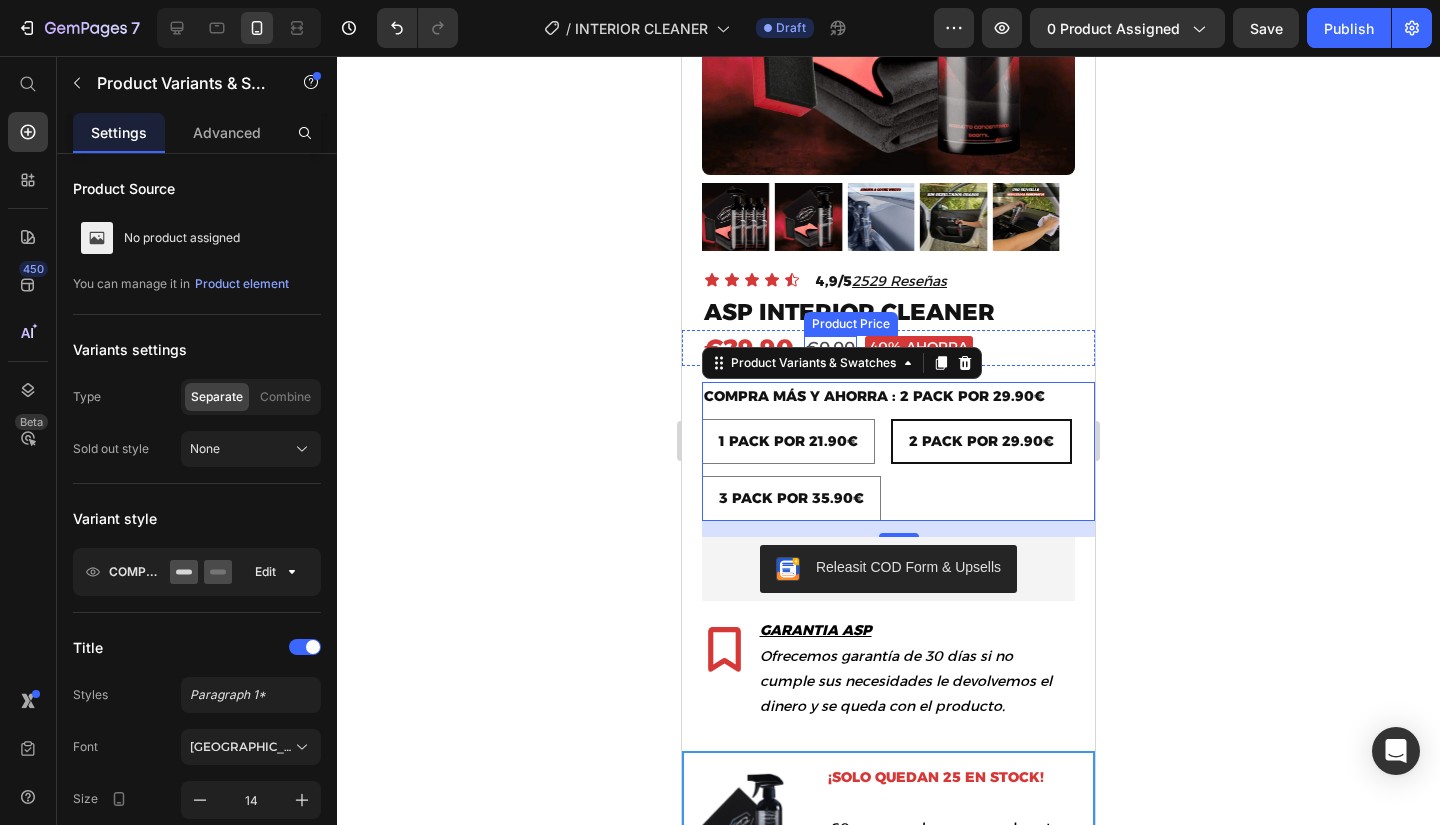 click on "€0,00" at bounding box center [830, 348] 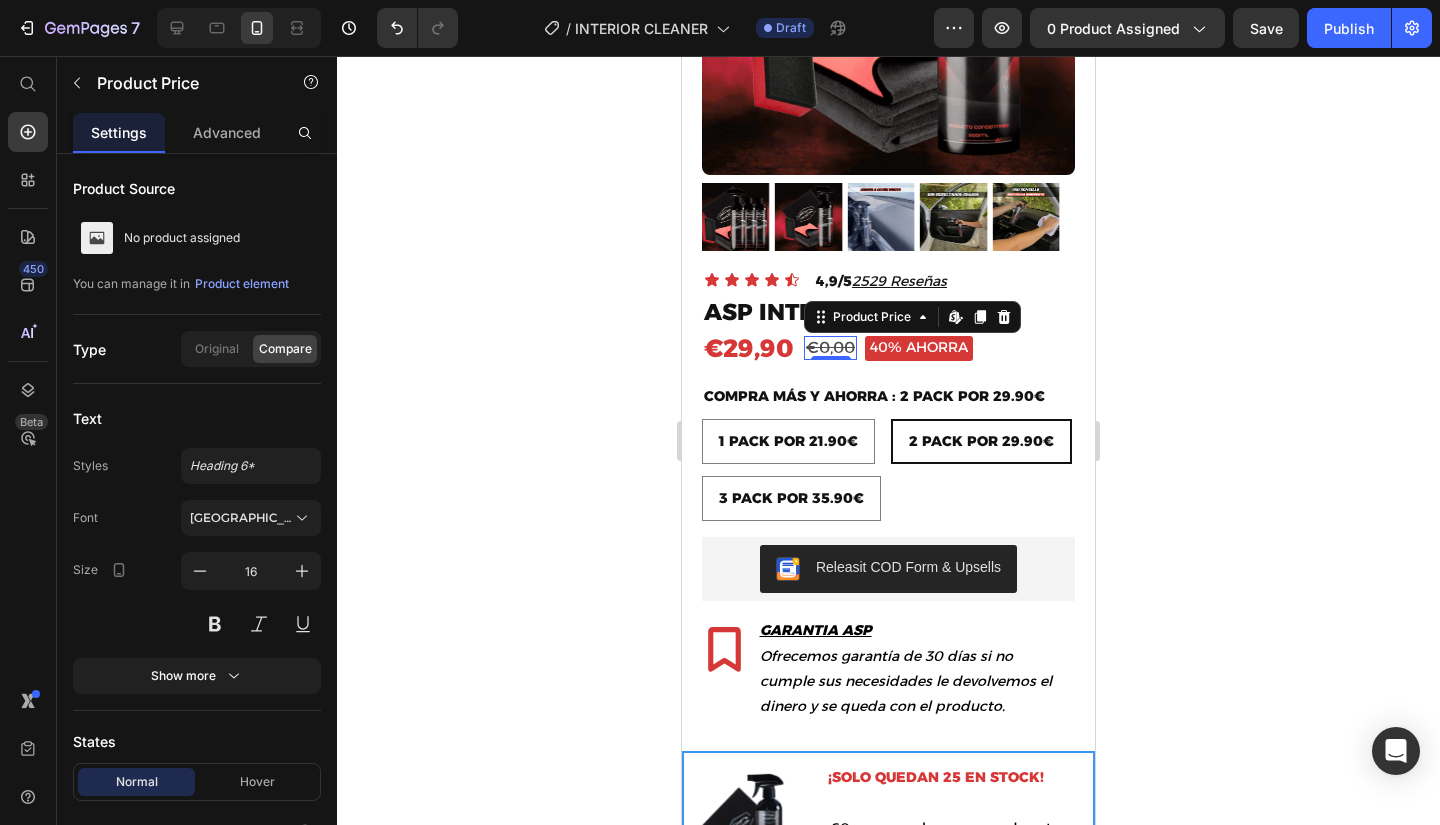 click on "€0,00" at bounding box center [830, 348] 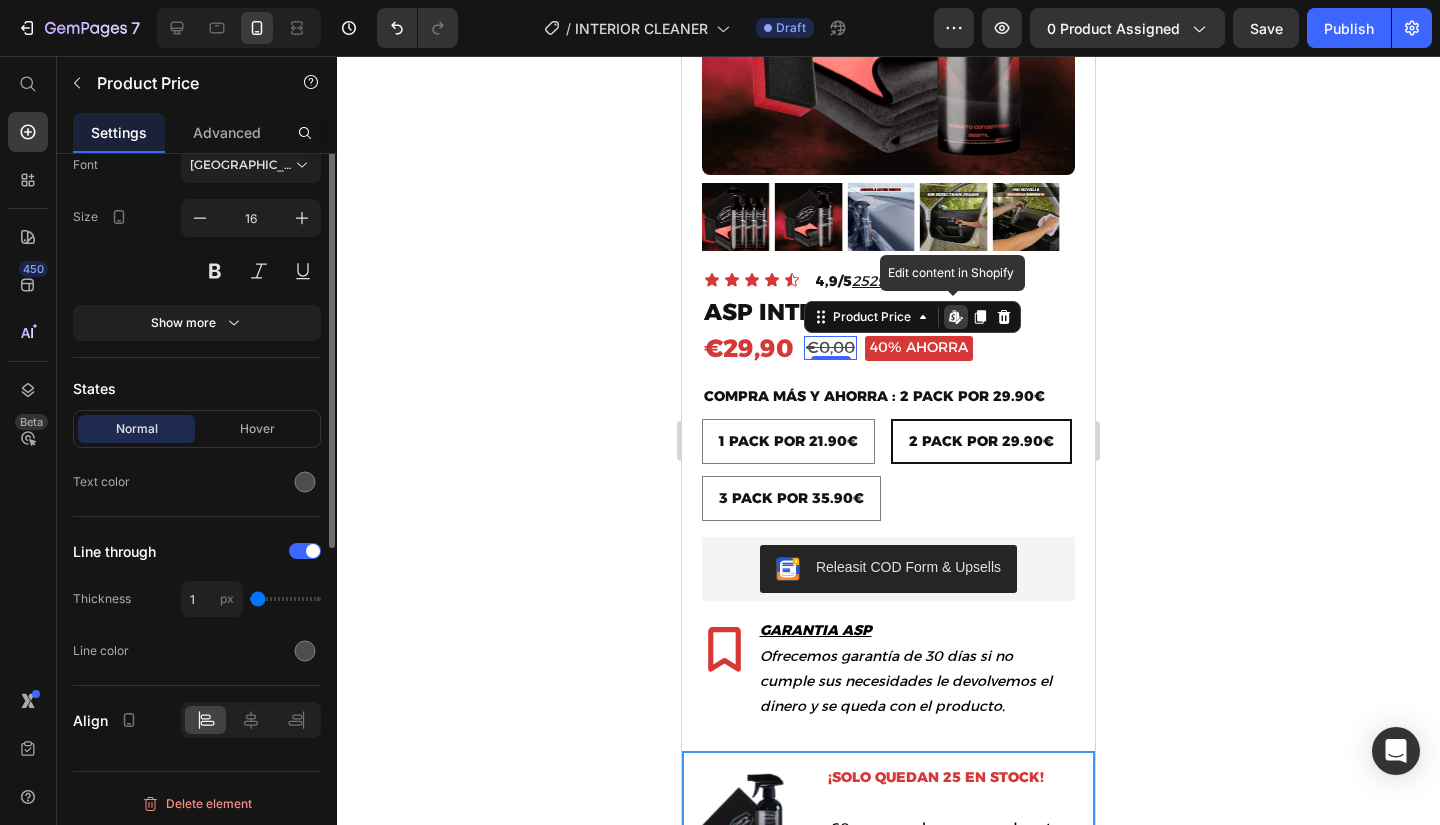scroll, scrollTop: 0, scrollLeft: 0, axis: both 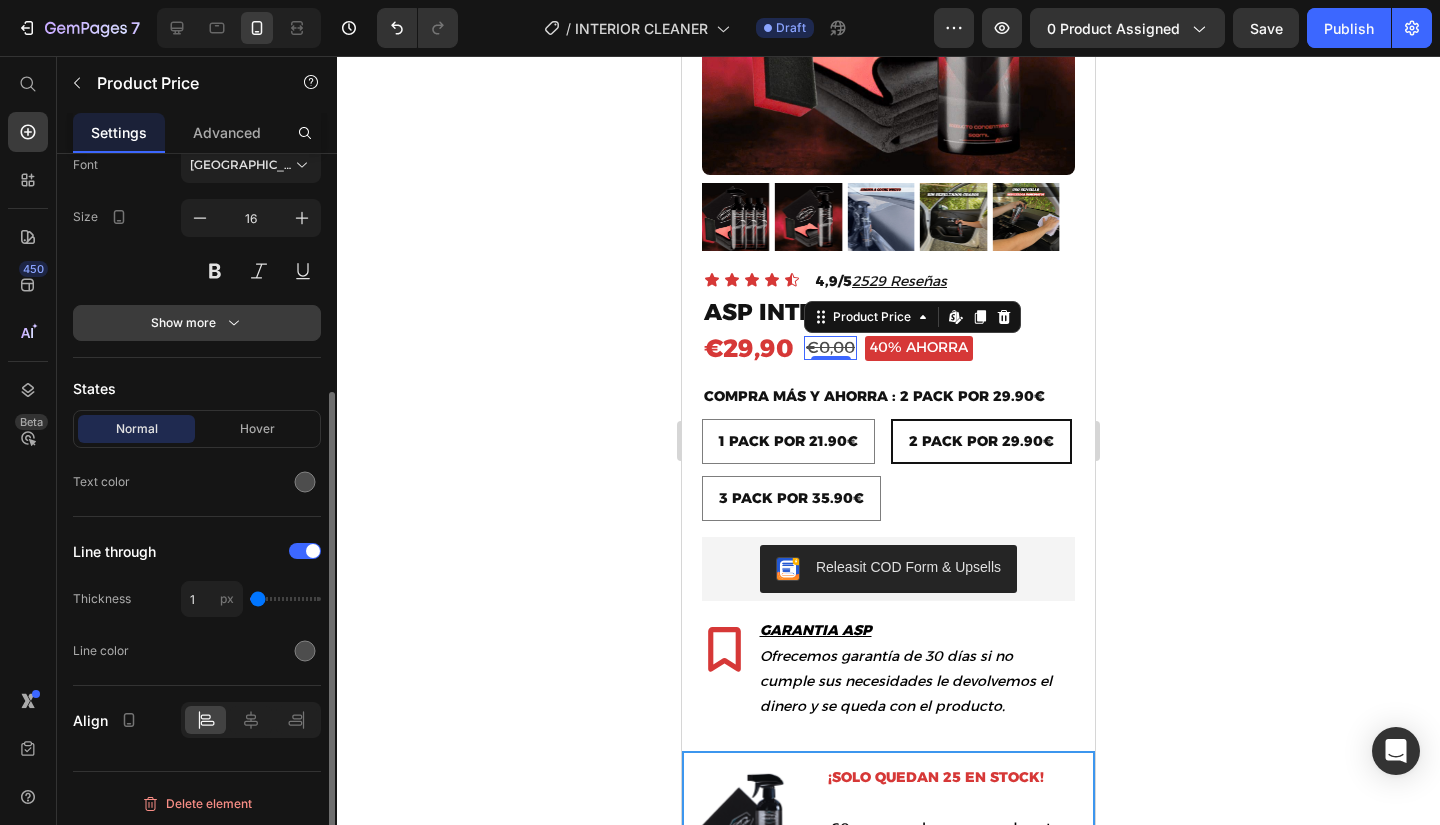 click on "Font Alexandria Size 16 Show more" at bounding box center [197, 244] 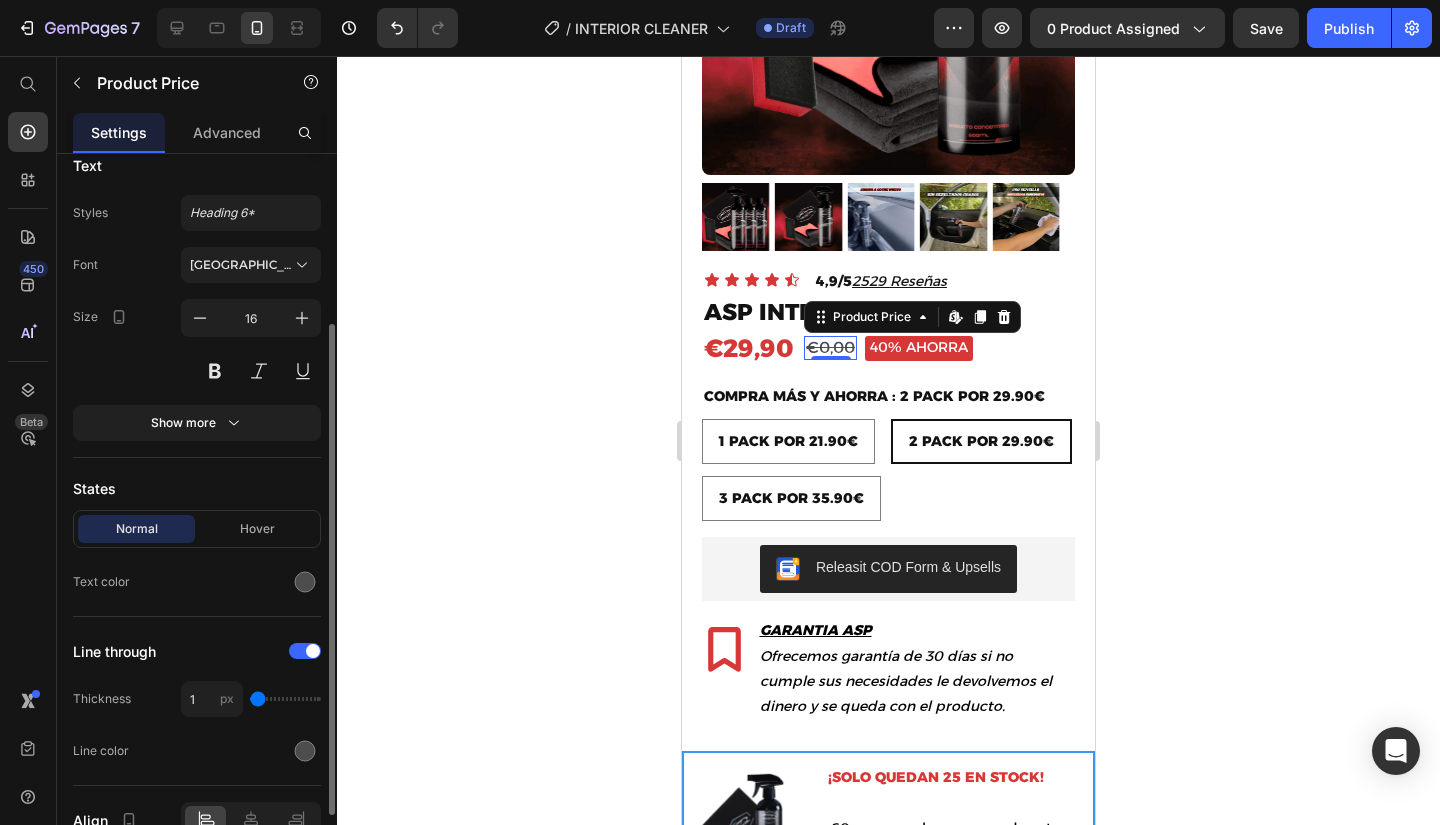 click on "Font Alexandria Size 16 Show more" at bounding box center (197, 344) 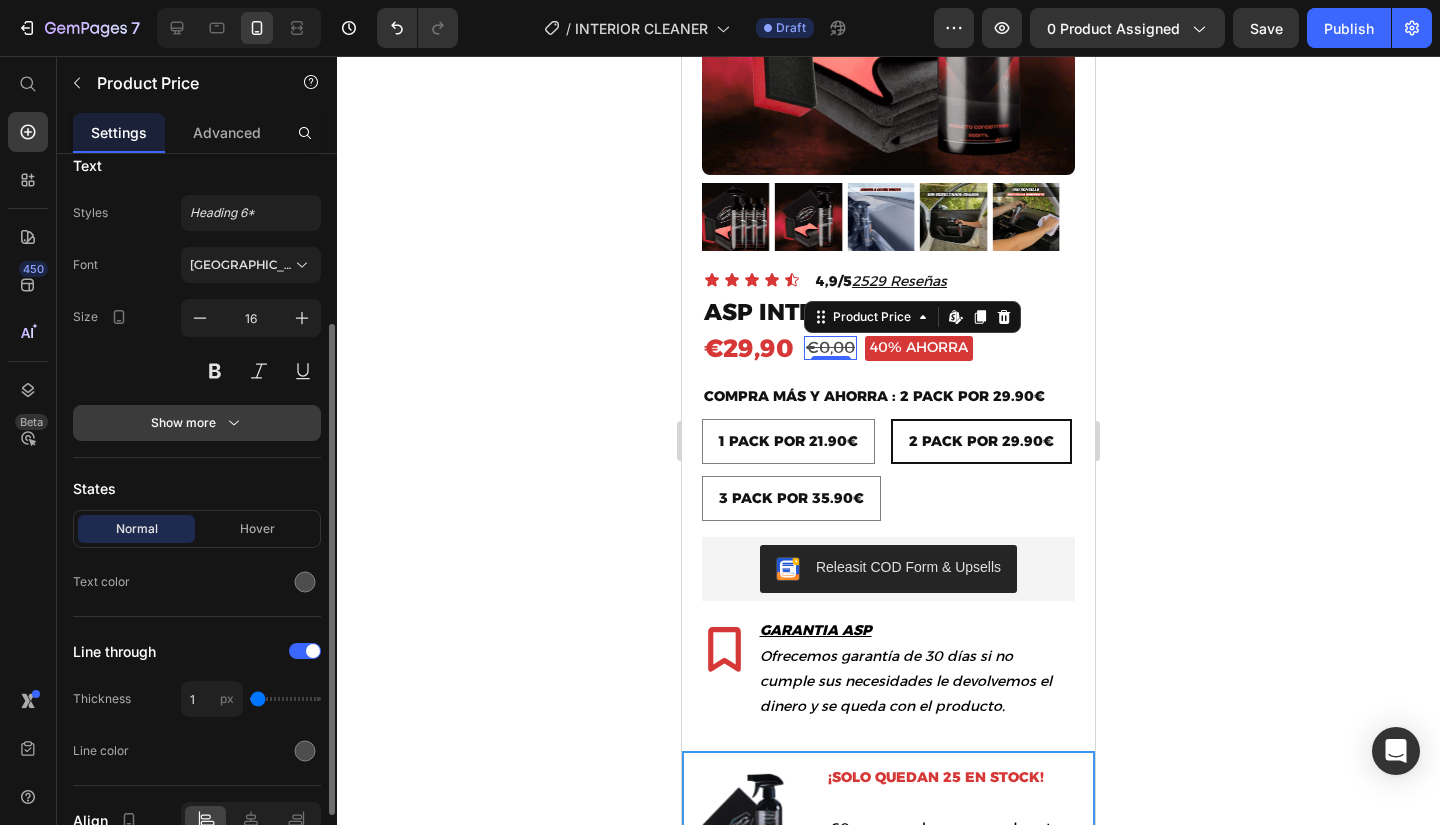 click on "Show more" at bounding box center [197, 423] 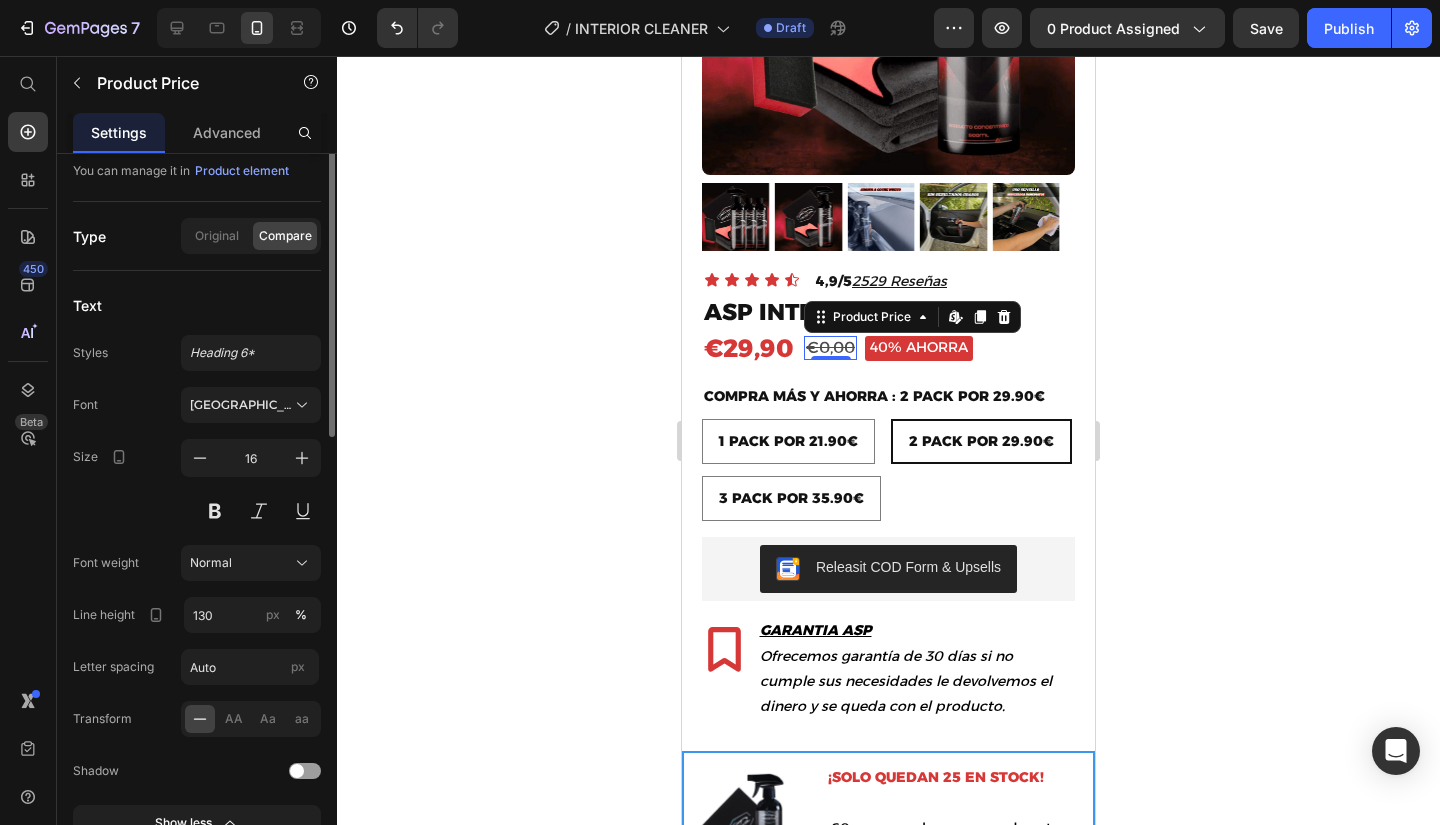 scroll, scrollTop: 0, scrollLeft: 0, axis: both 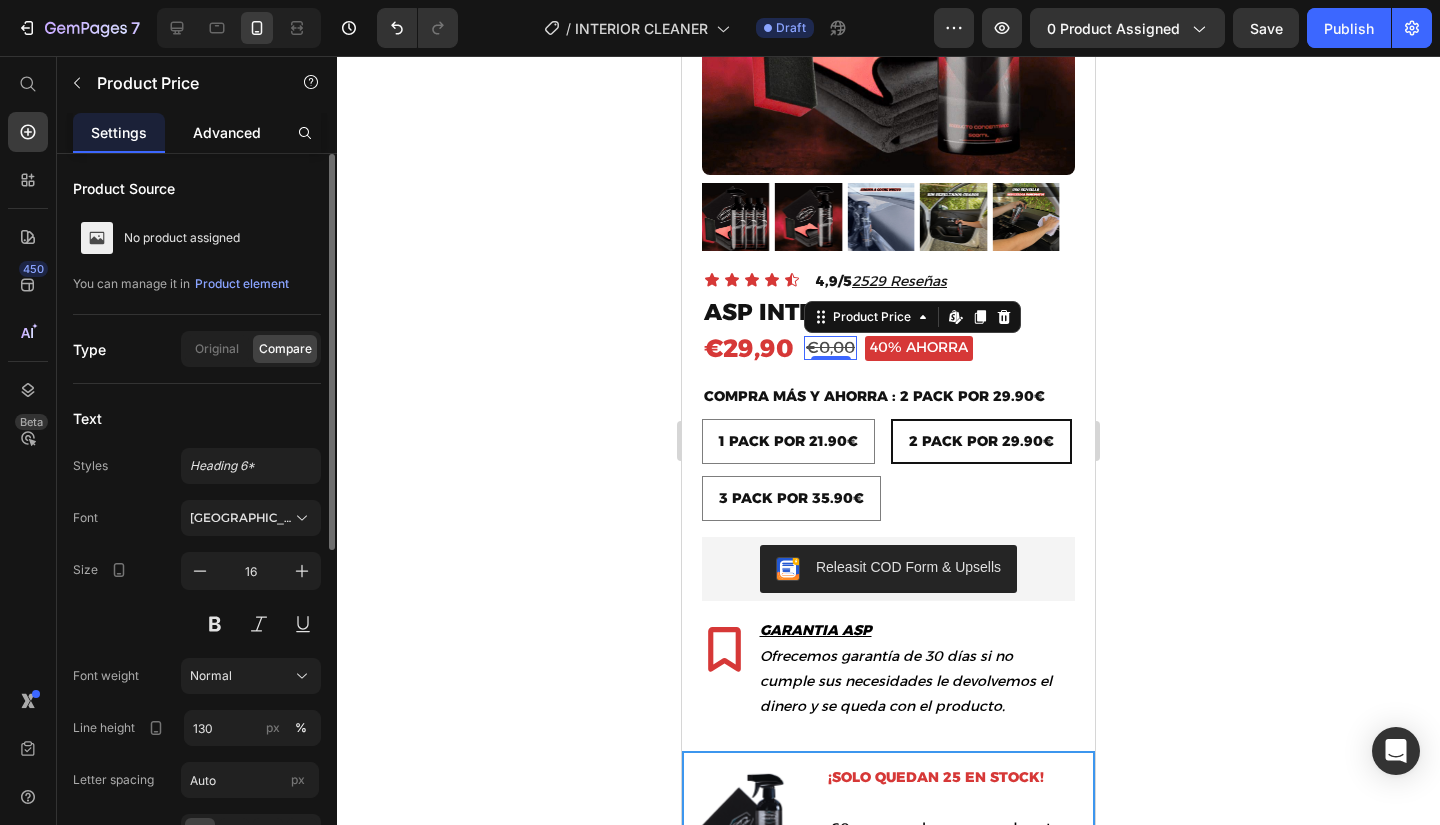 click on "Advanced" at bounding box center [227, 132] 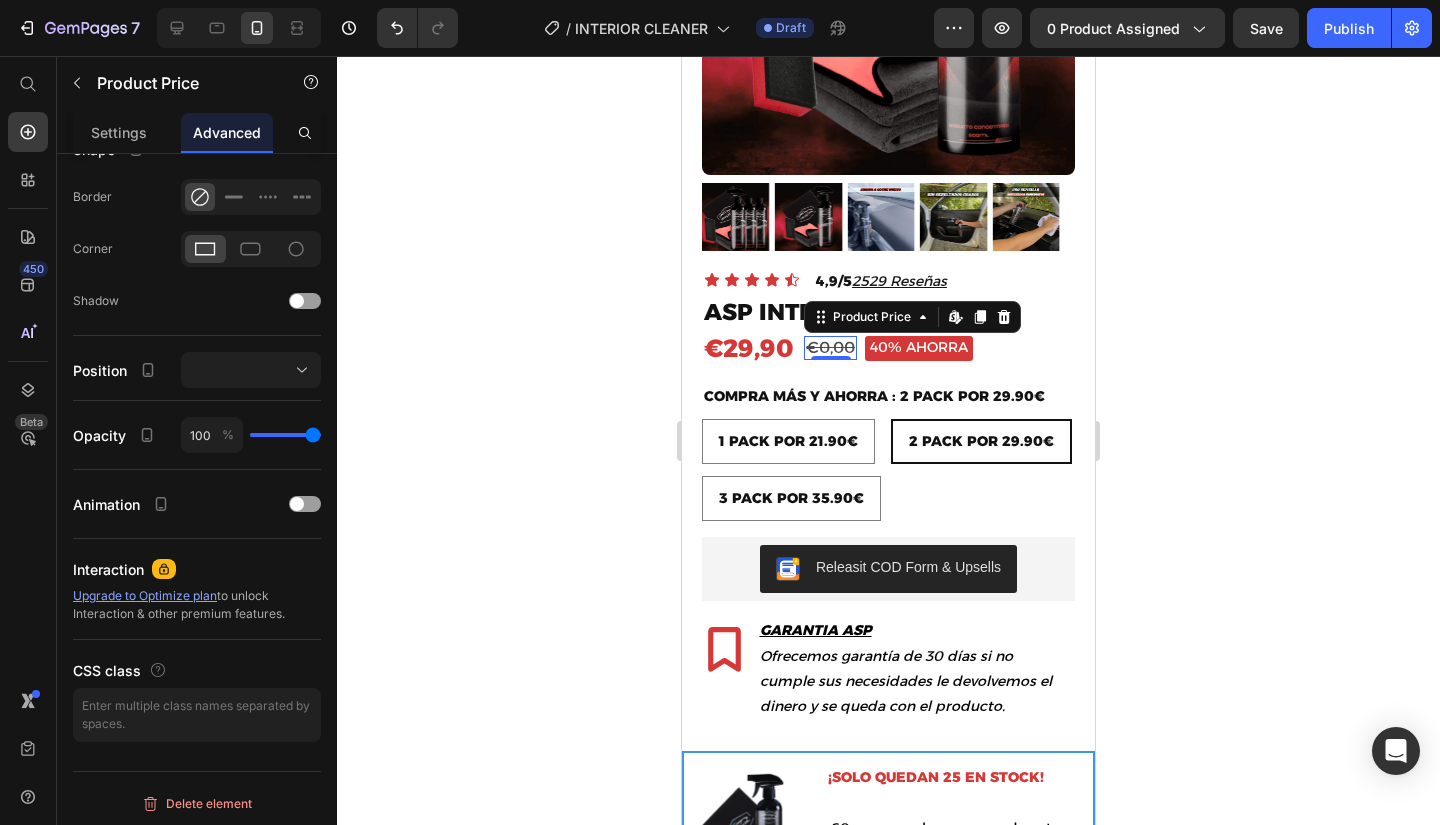 scroll, scrollTop: 37, scrollLeft: 0, axis: vertical 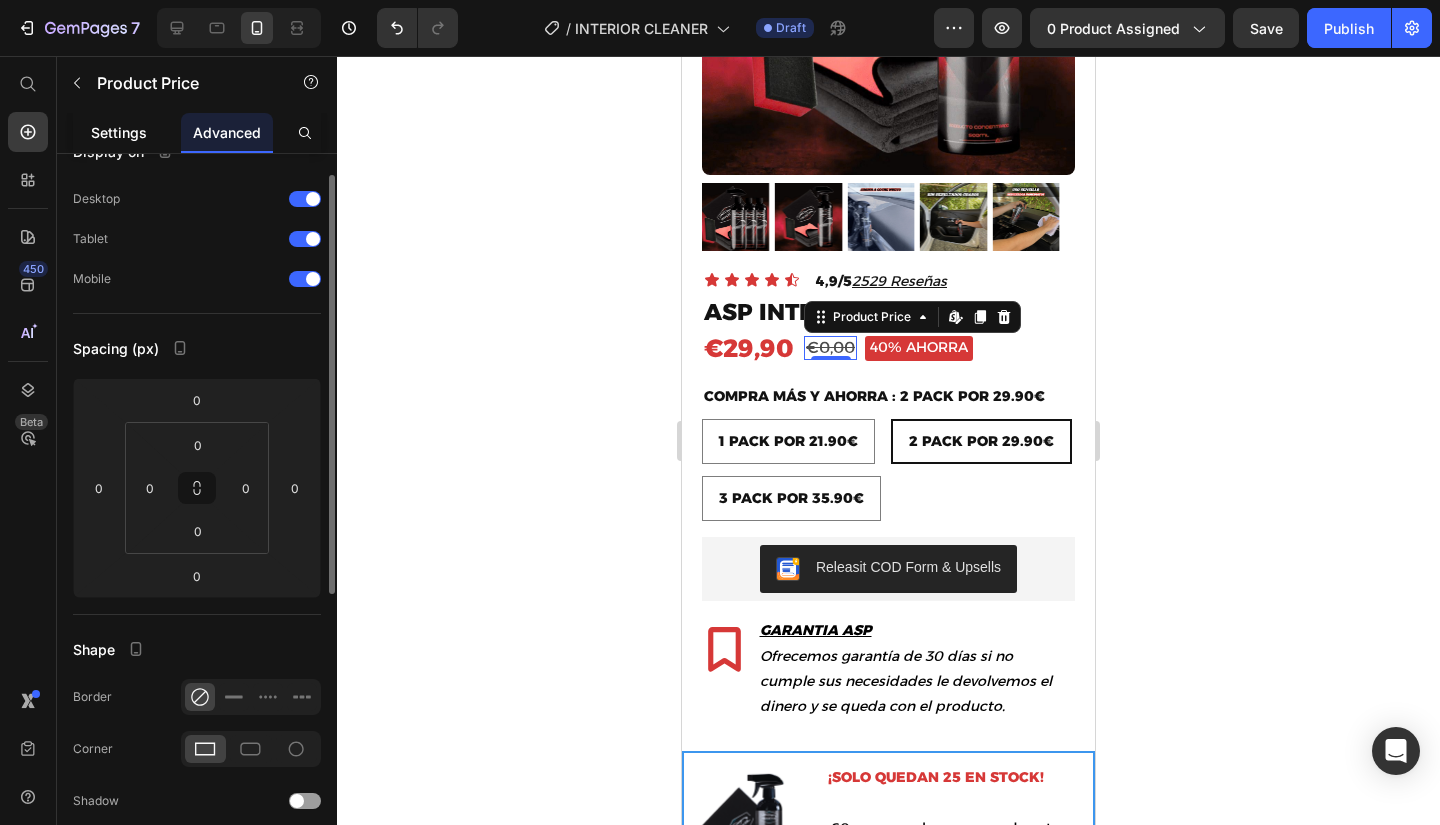 click on "Settings" at bounding box center [119, 132] 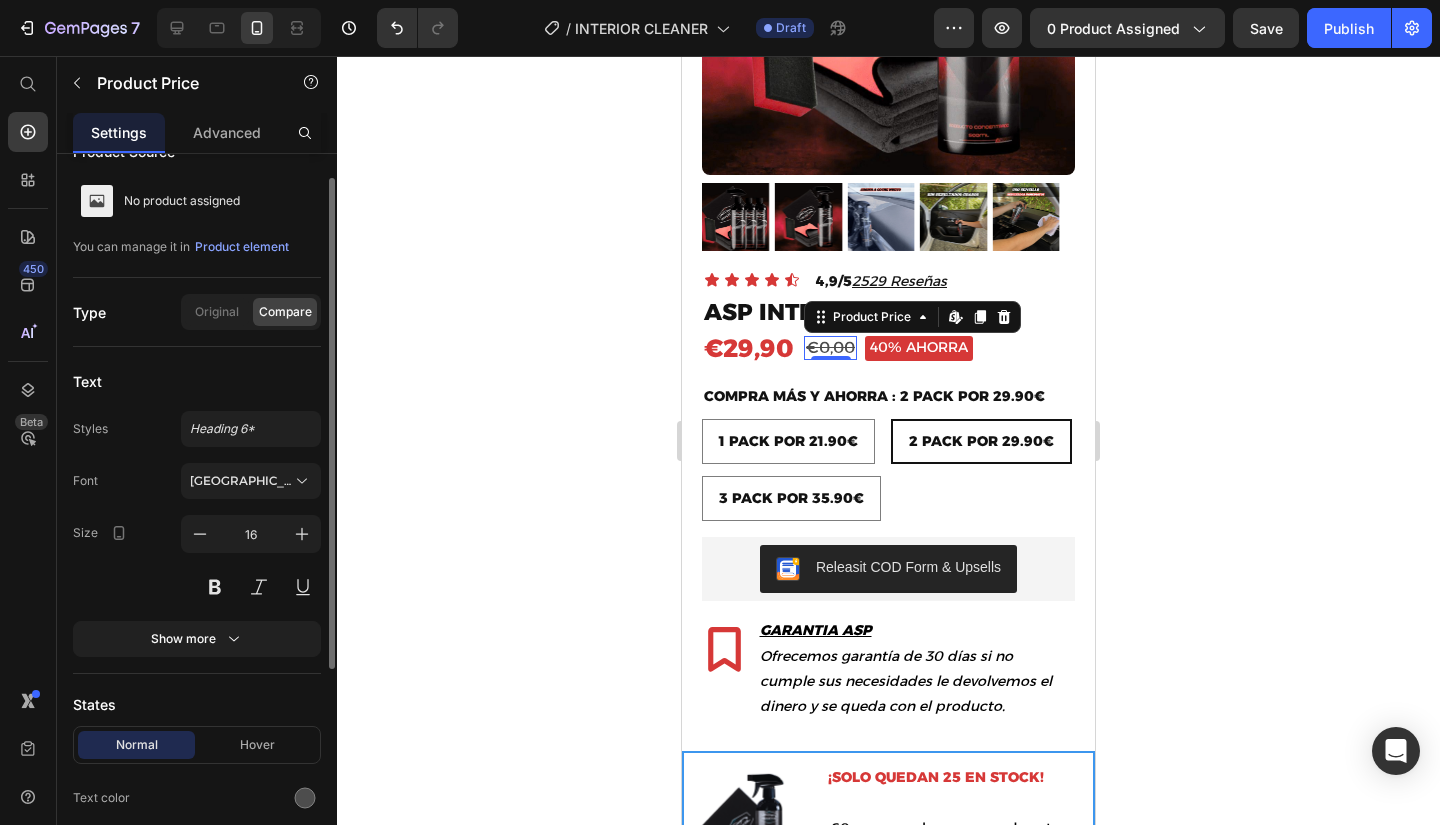 scroll, scrollTop: 0, scrollLeft: 0, axis: both 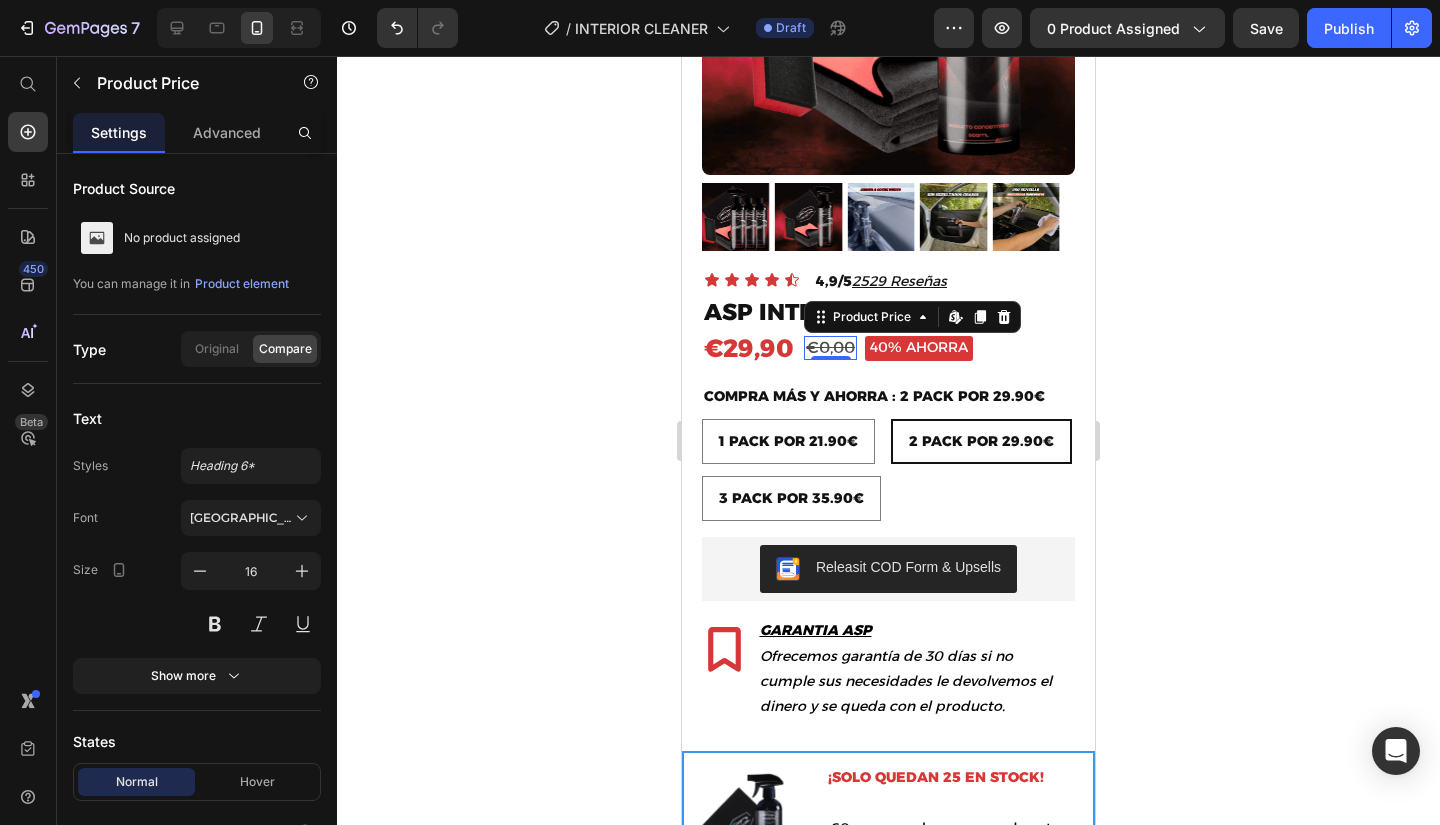click on "€0,00" at bounding box center (830, 348) 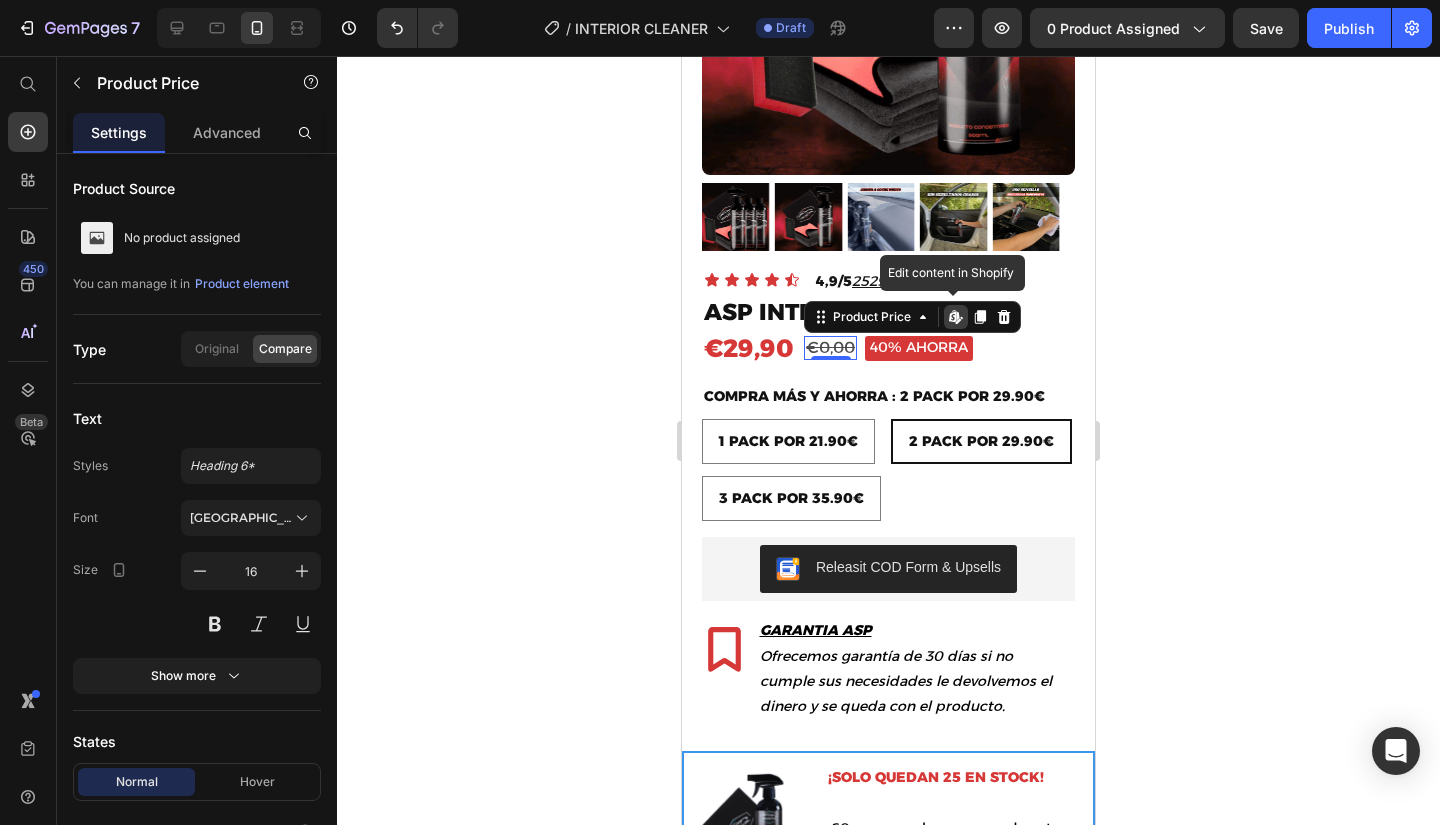click on "€0,00" at bounding box center [830, 348] 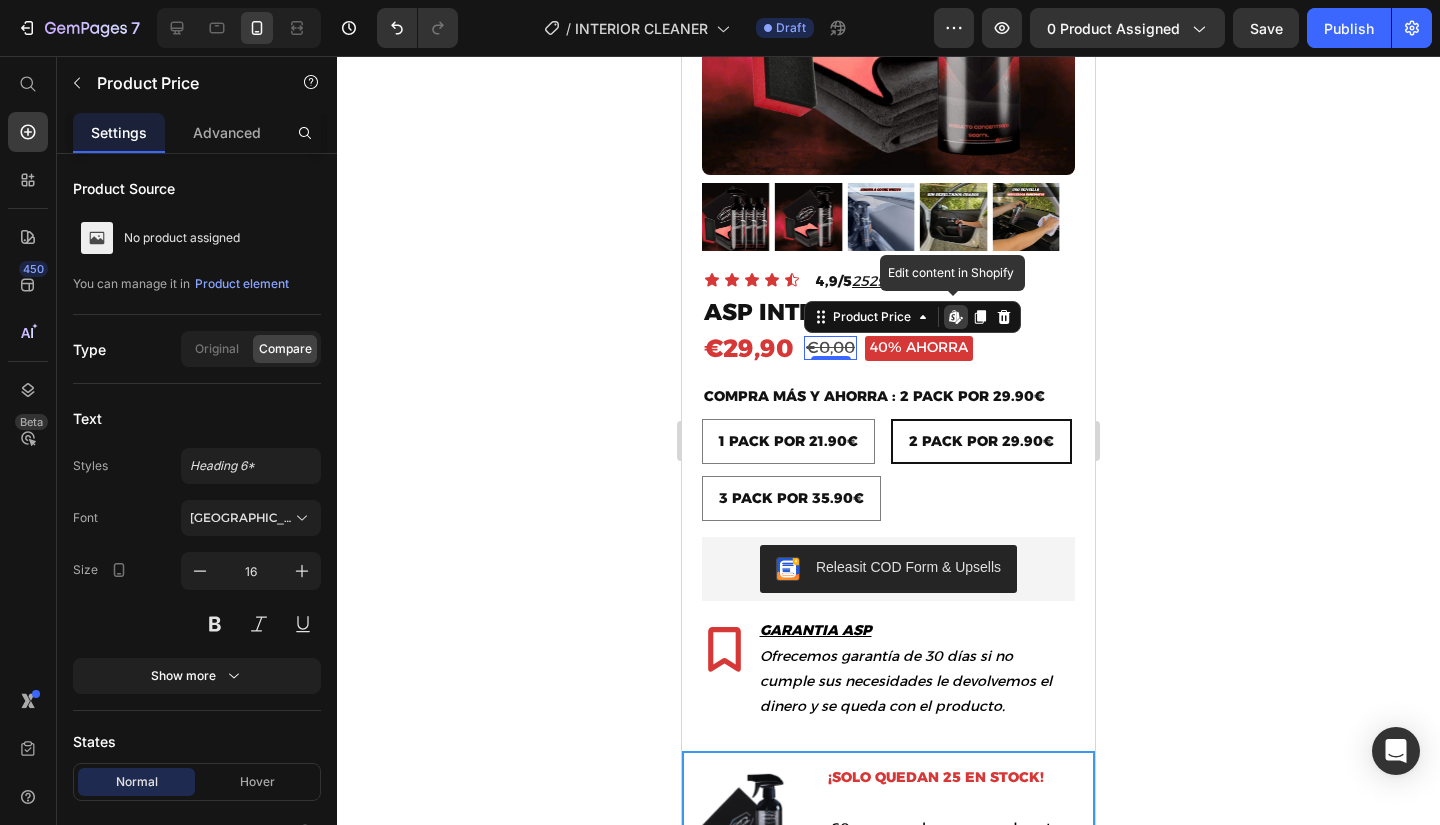 click 